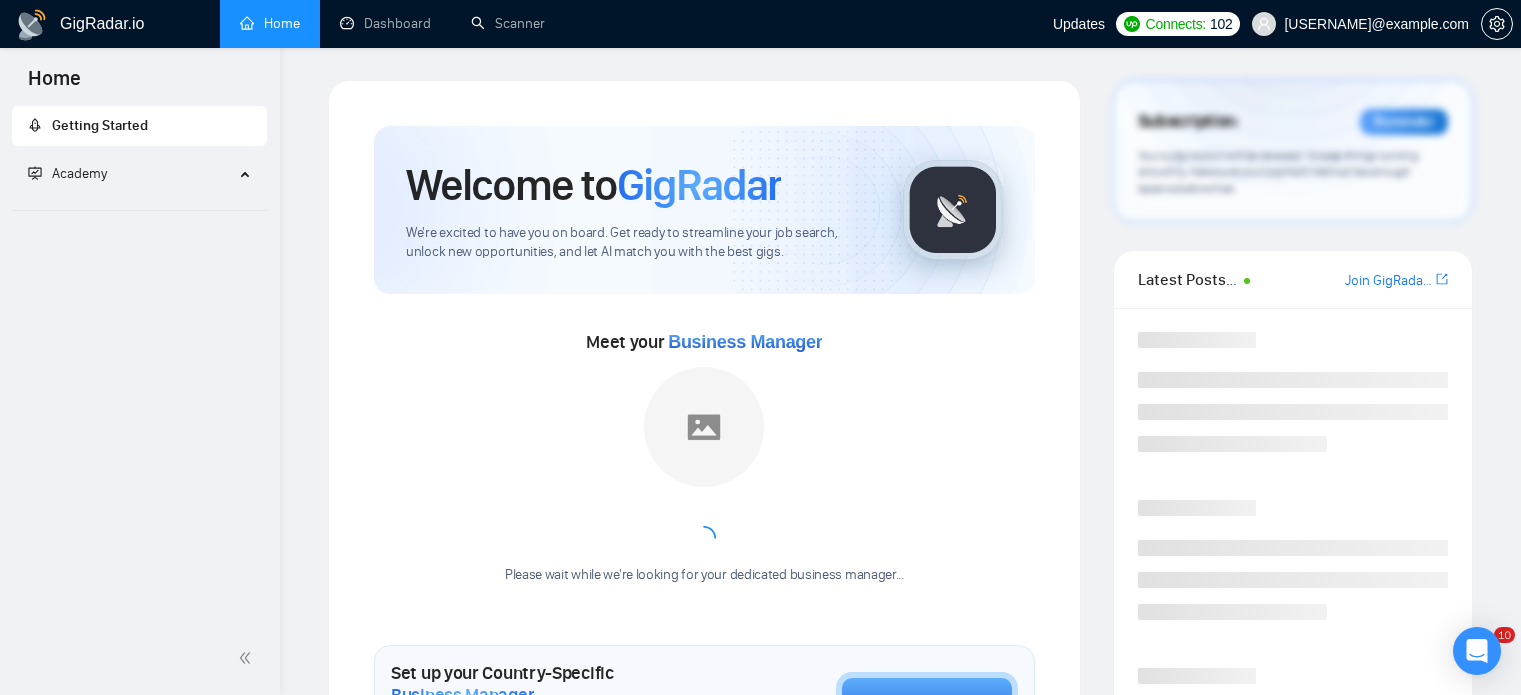 scroll, scrollTop: 0, scrollLeft: 0, axis: both 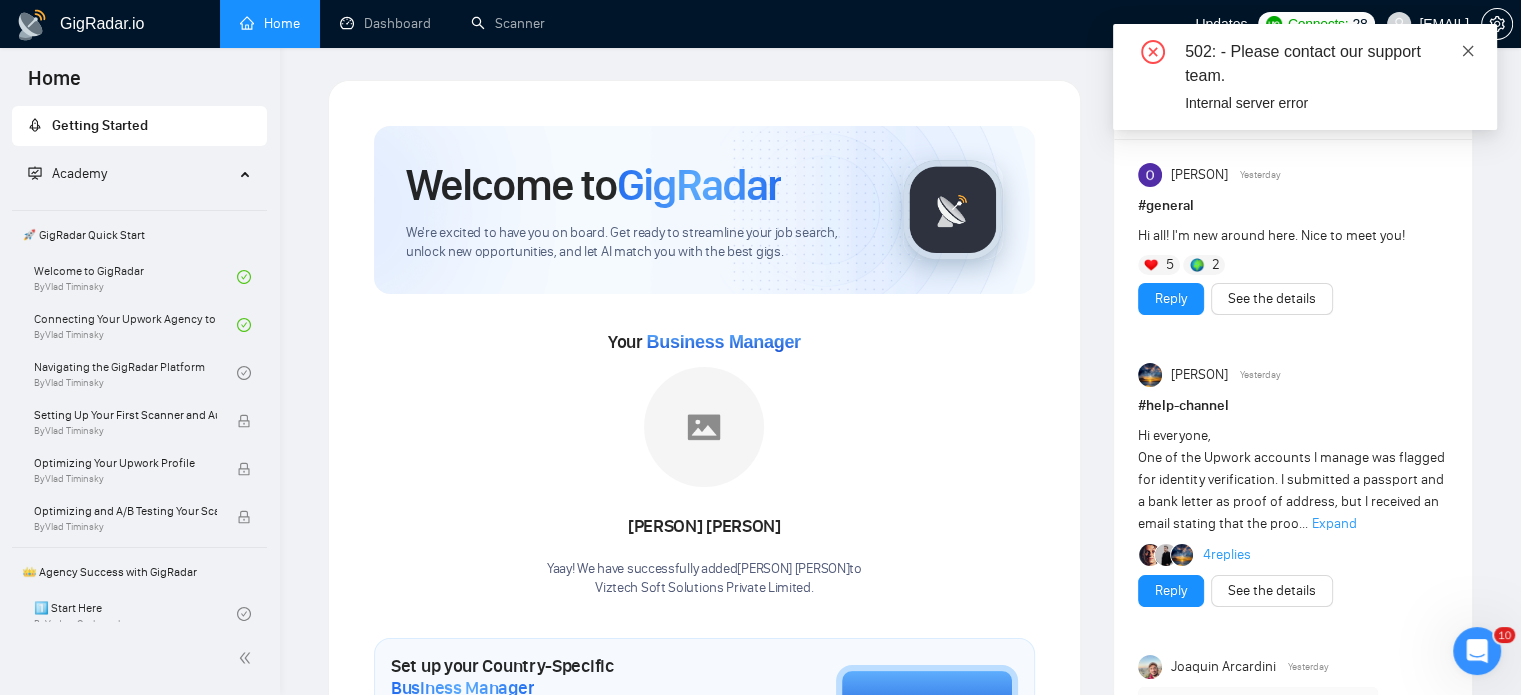 click 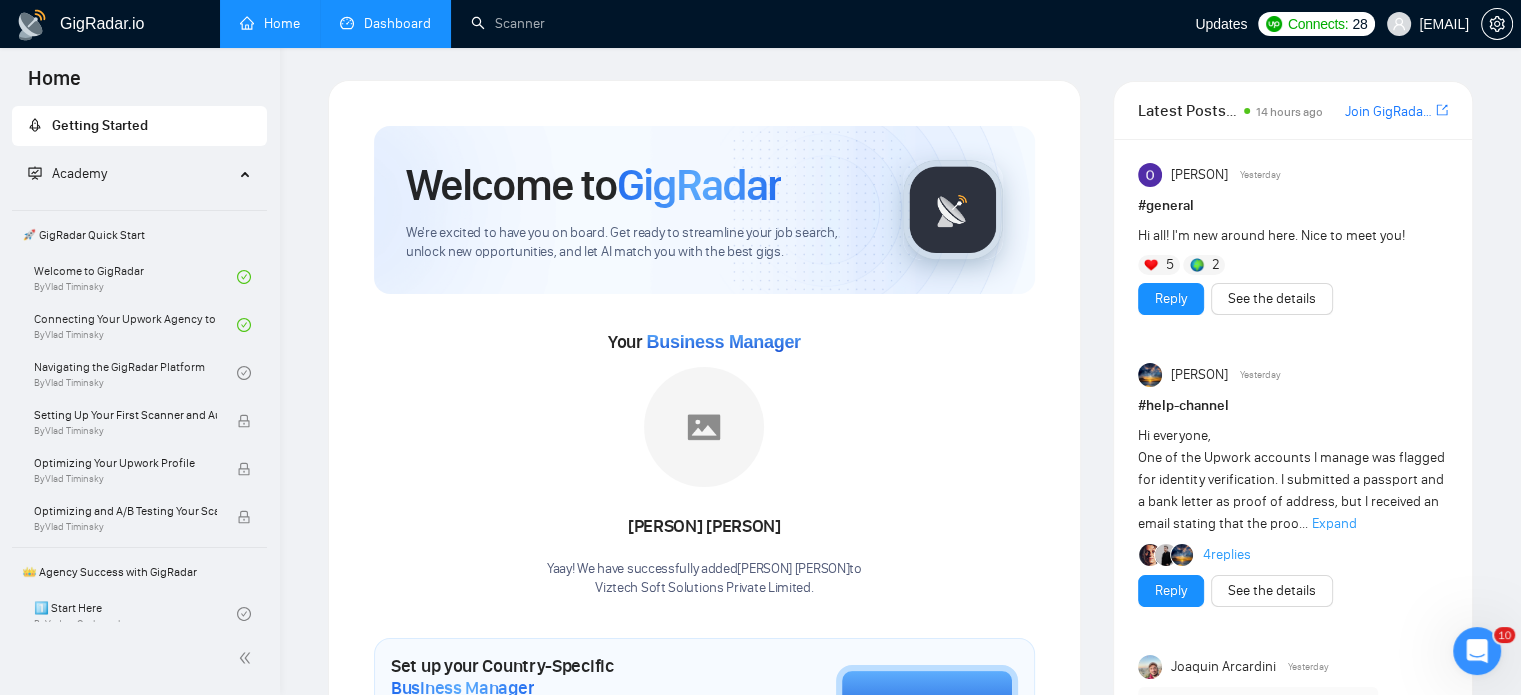 click on "Dashboard" at bounding box center [385, 23] 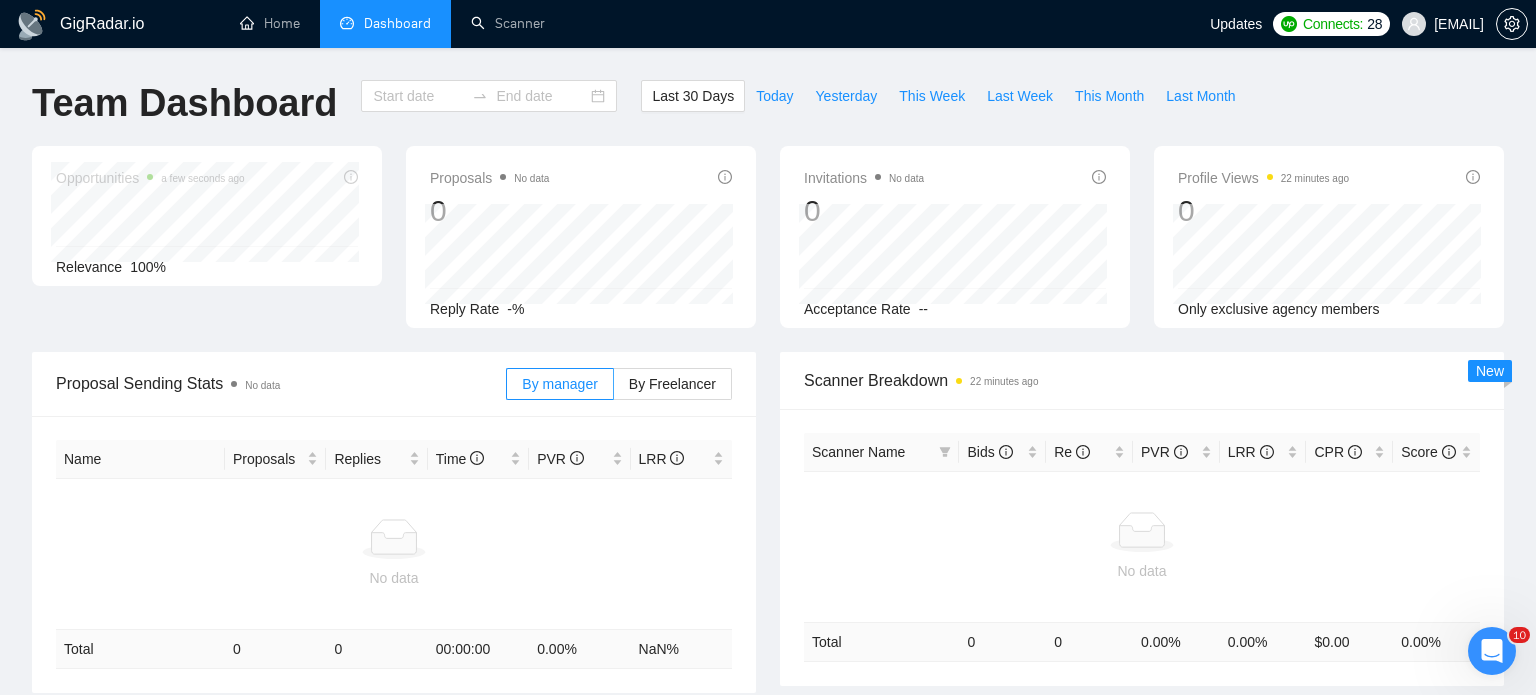 type on "2025-07-07" 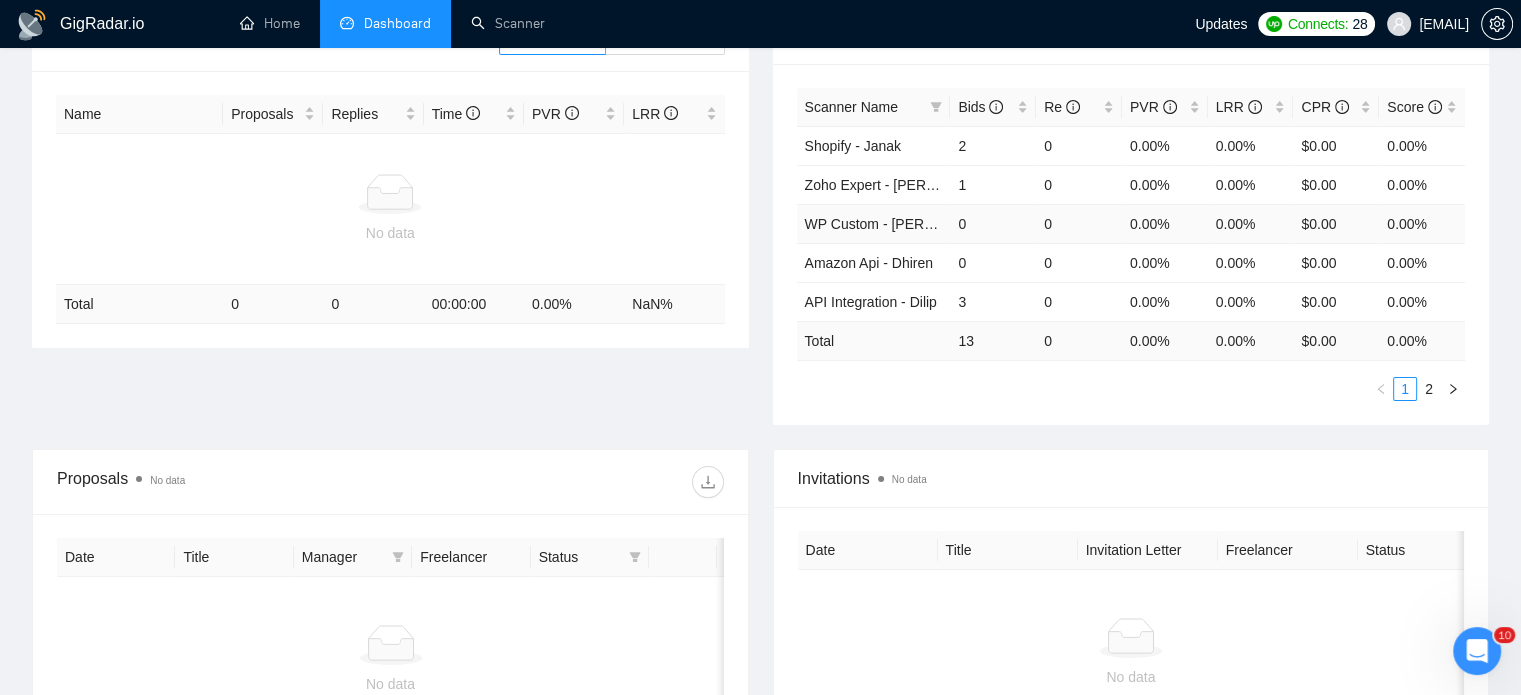 scroll, scrollTop: 400, scrollLeft: 0, axis: vertical 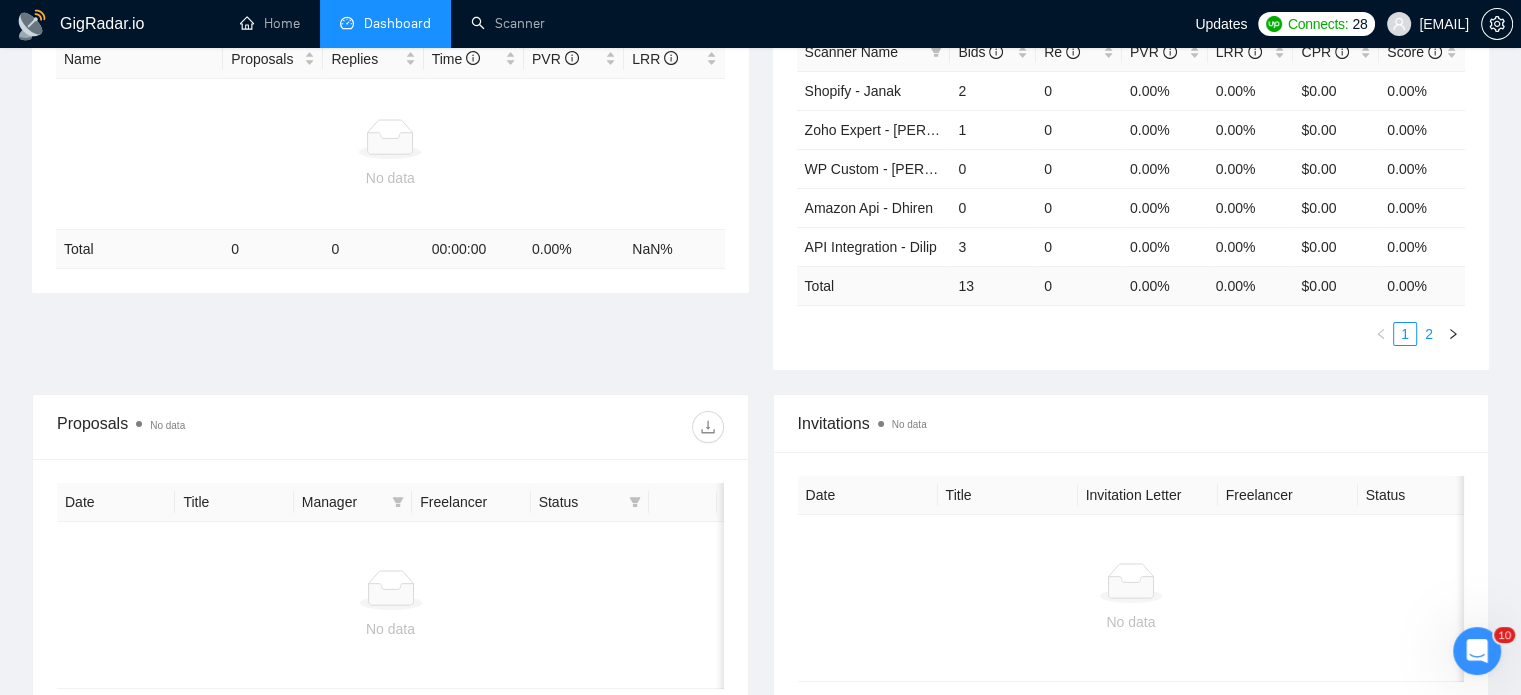 click on "2" at bounding box center [1429, 334] 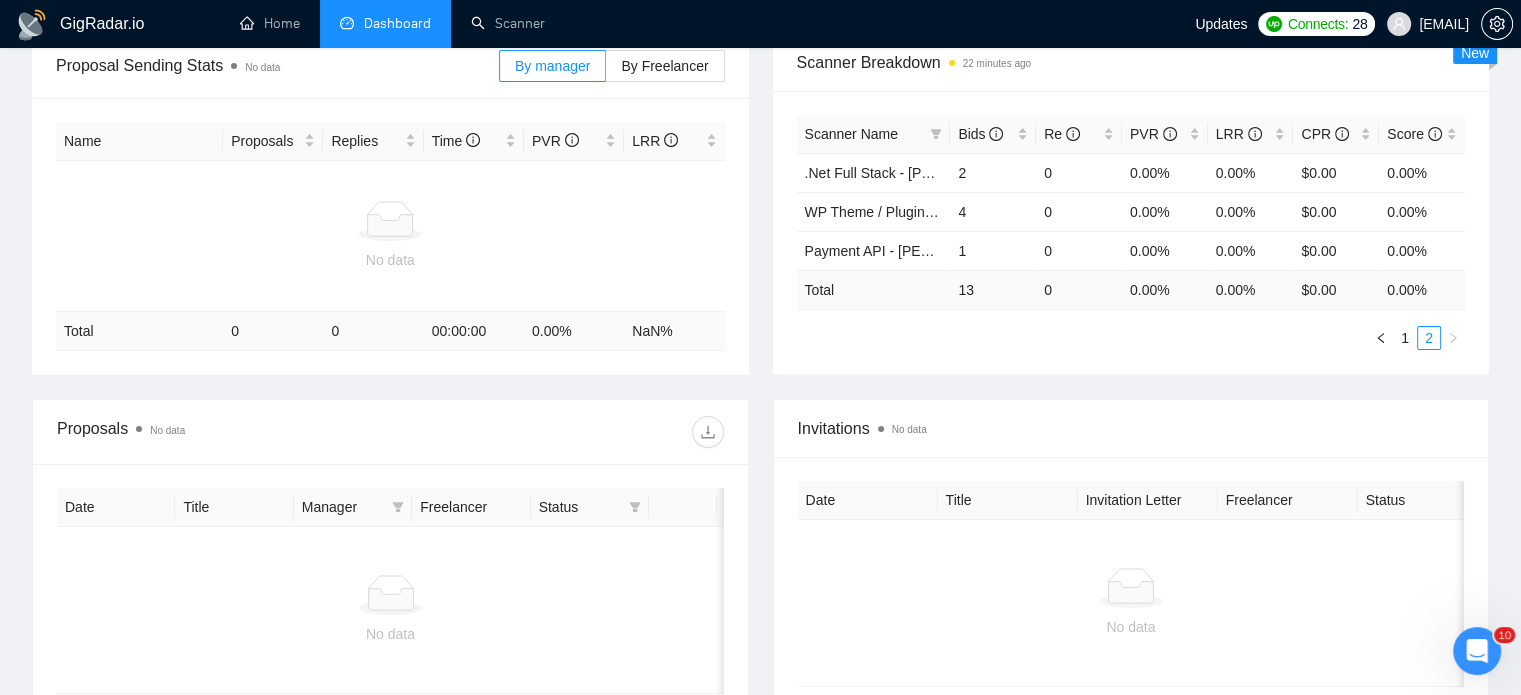 scroll, scrollTop: 200, scrollLeft: 0, axis: vertical 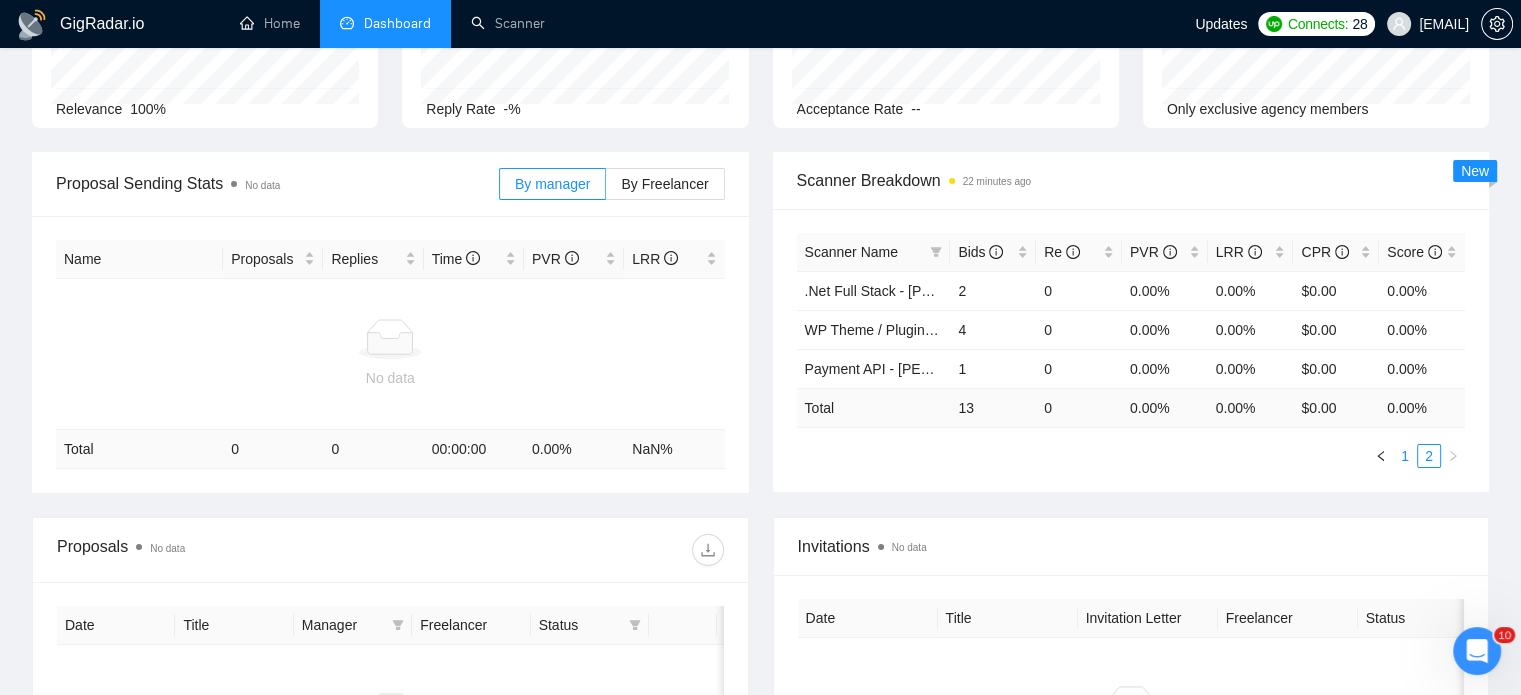 click on "1" at bounding box center (1405, 456) 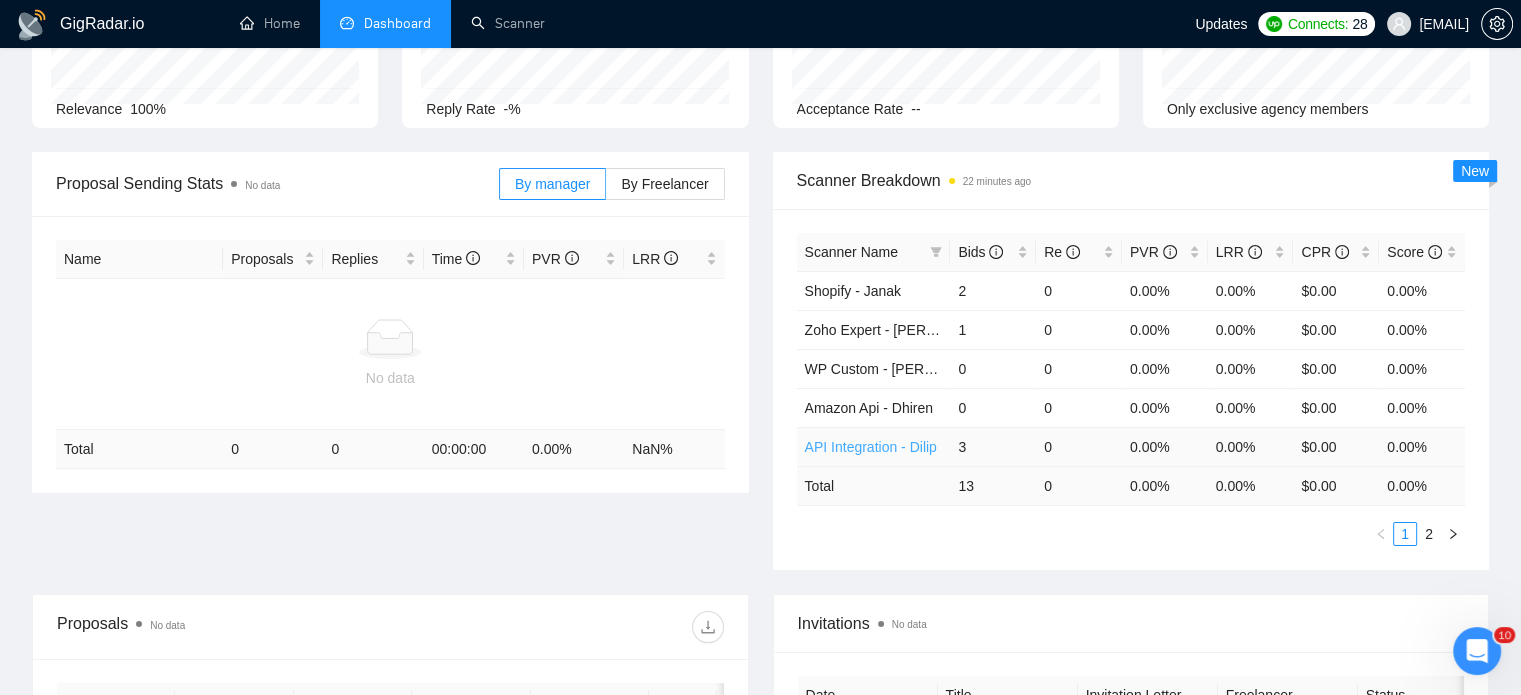 click on "API Integration - Dilip" at bounding box center [871, 447] 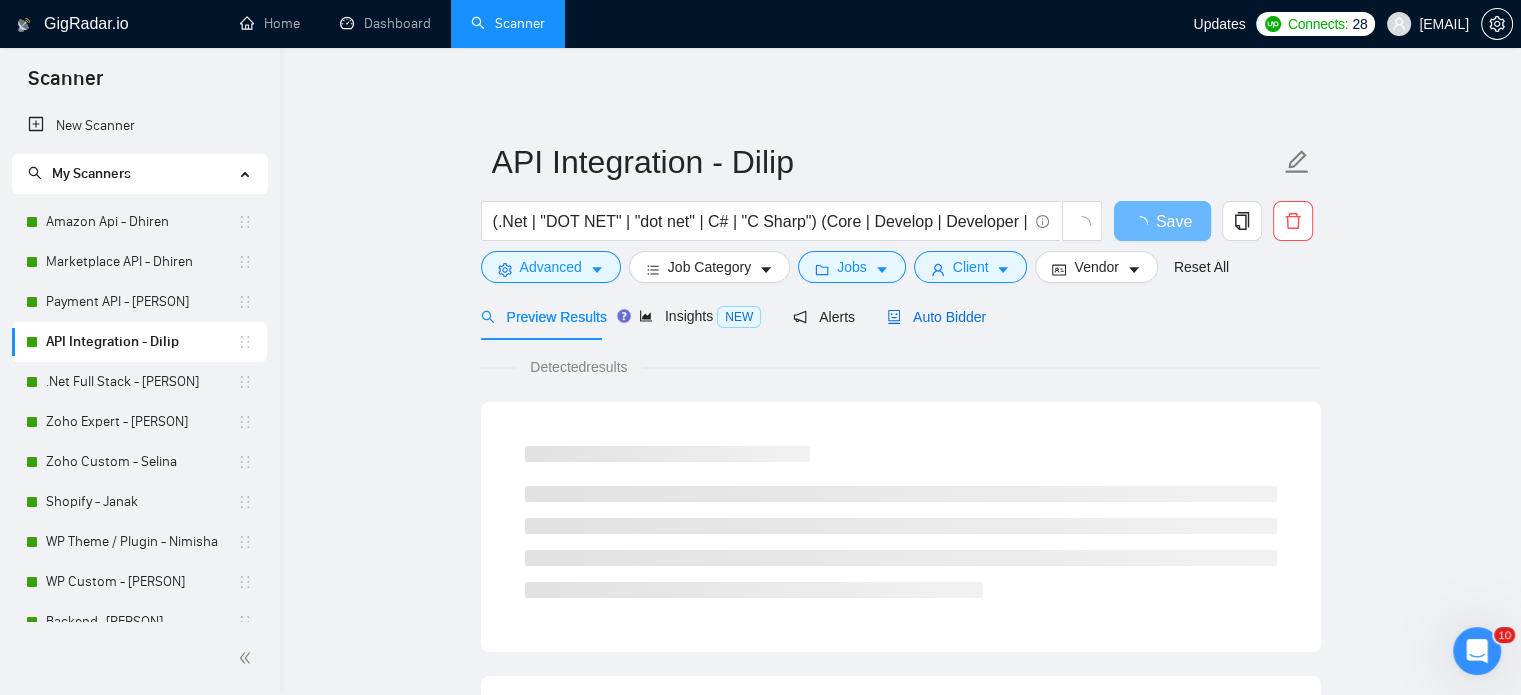 click on "Auto Bidder" at bounding box center (936, 317) 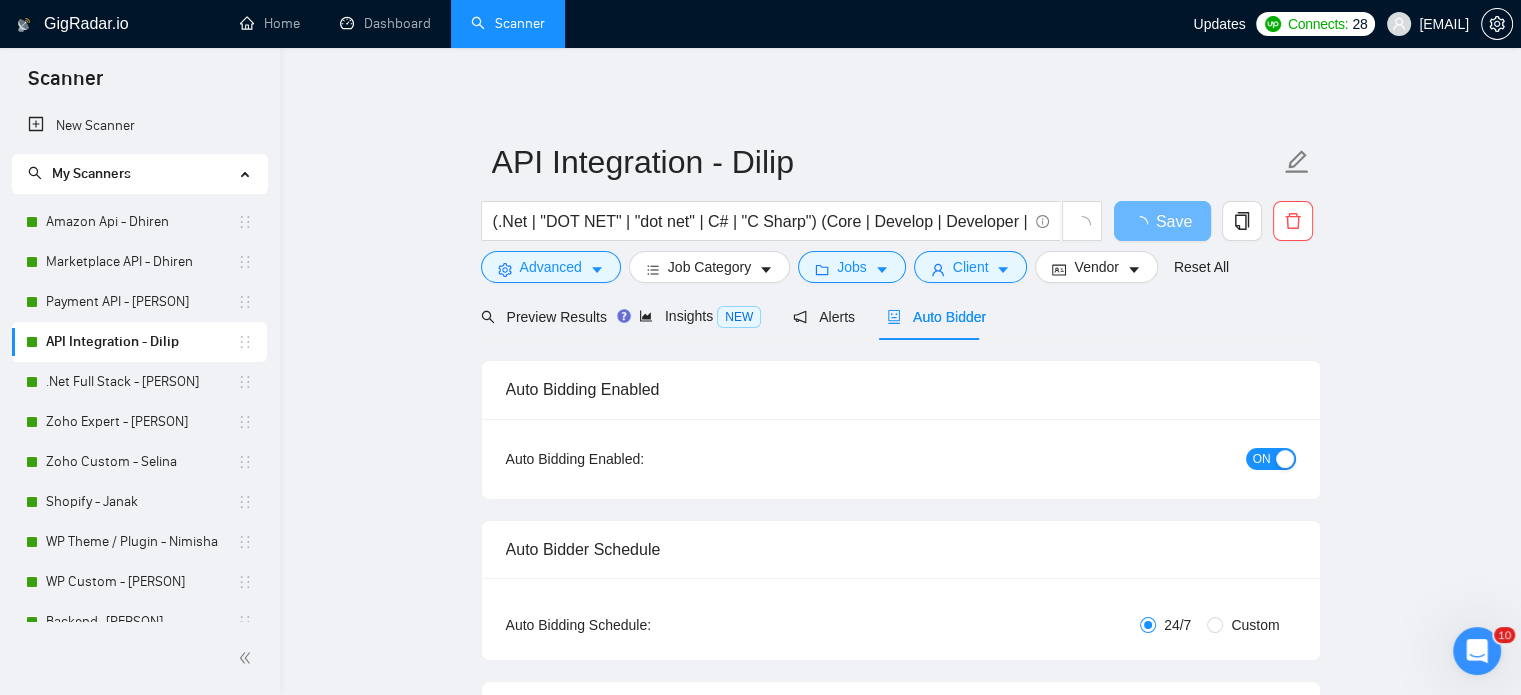 type 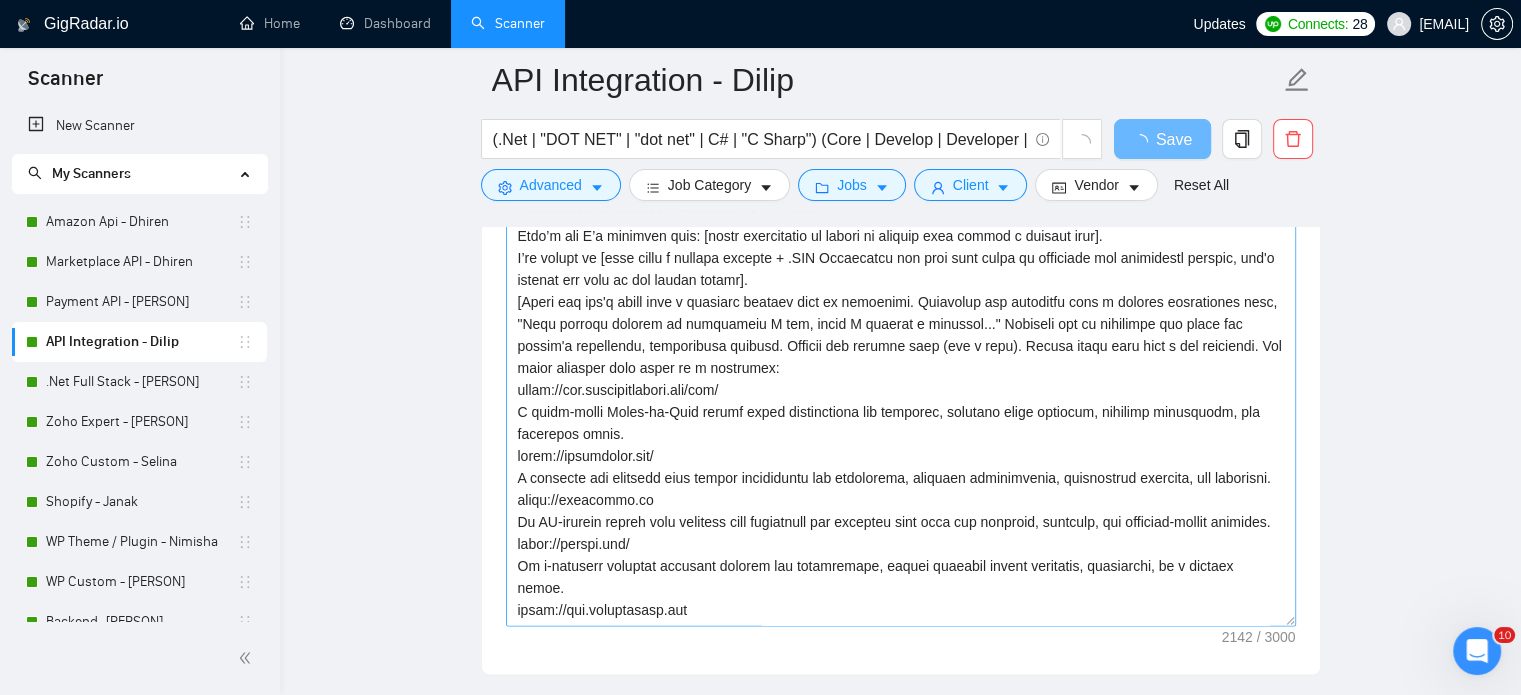 scroll, scrollTop: 2500, scrollLeft: 0, axis: vertical 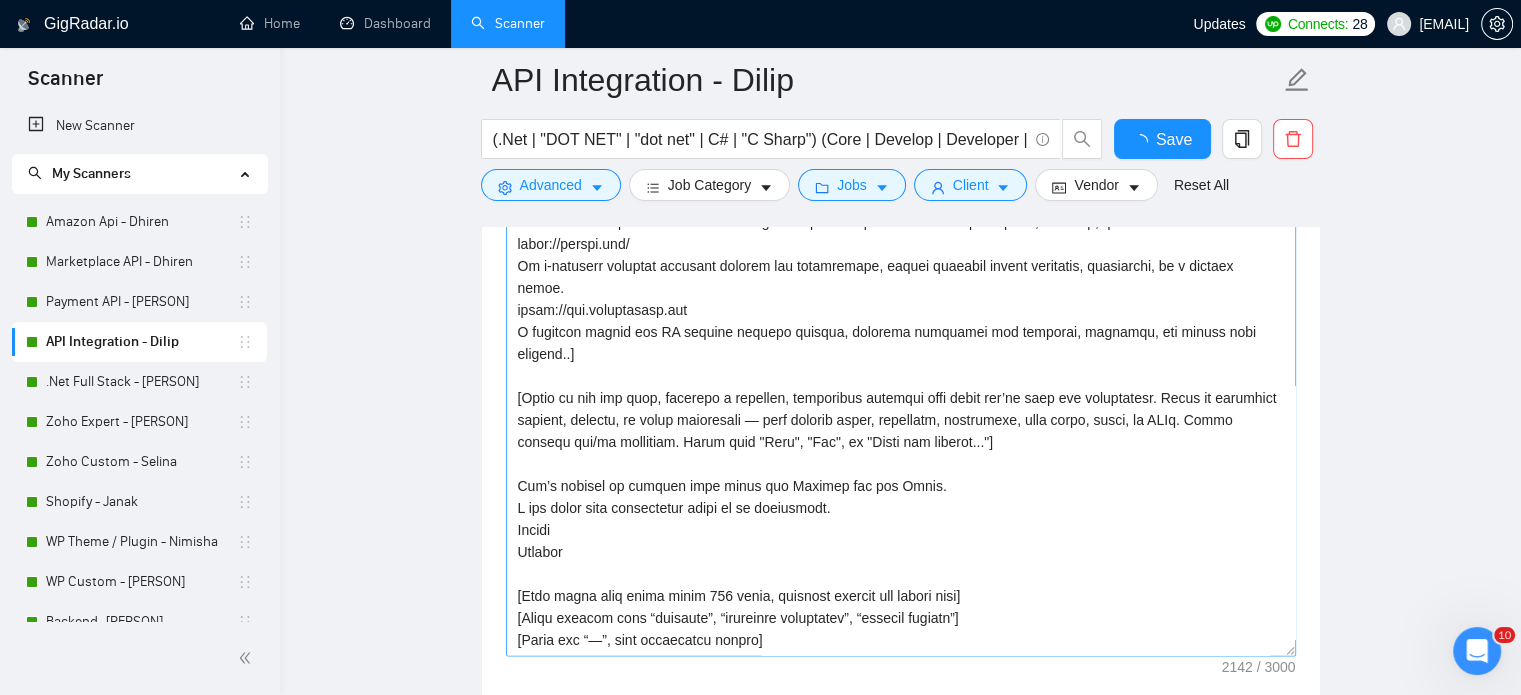 type 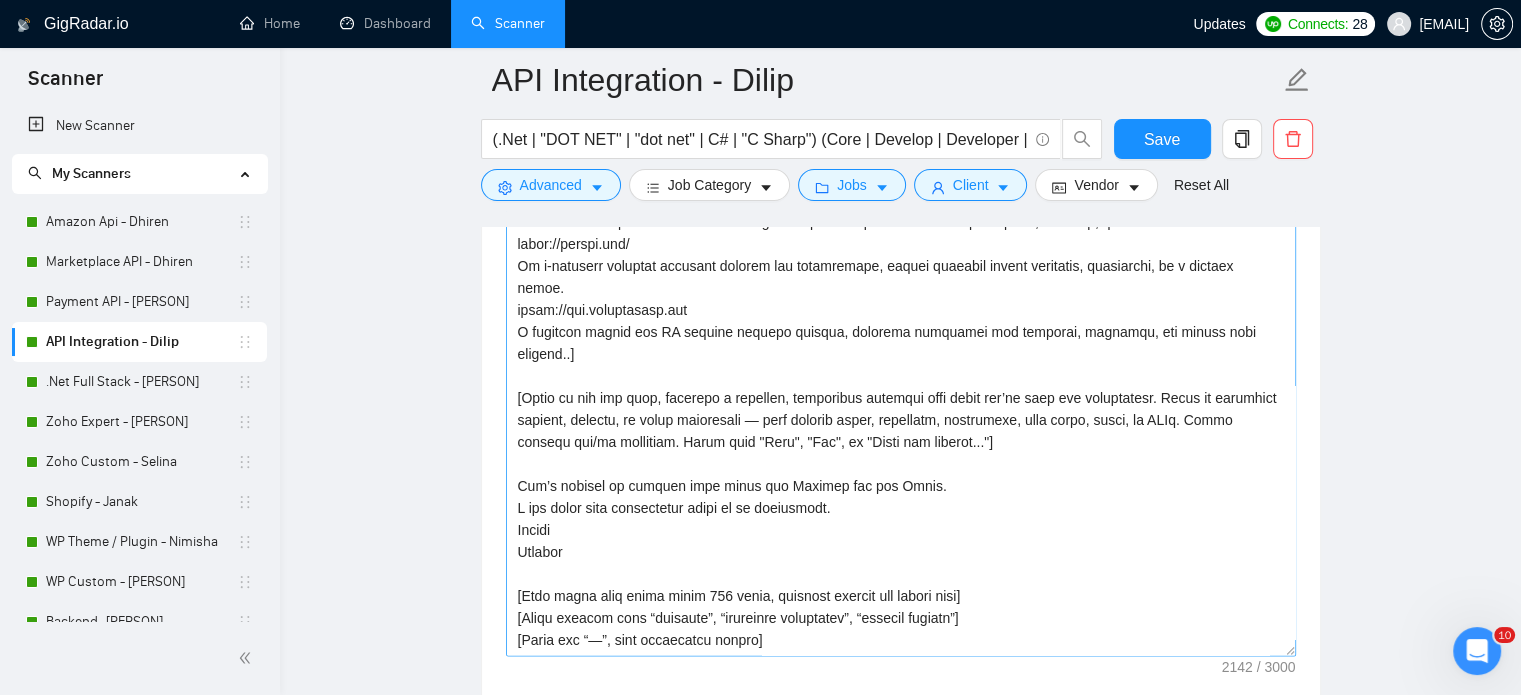 scroll, scrollTop: 2700, scrollLeft: 0, axis: vertical 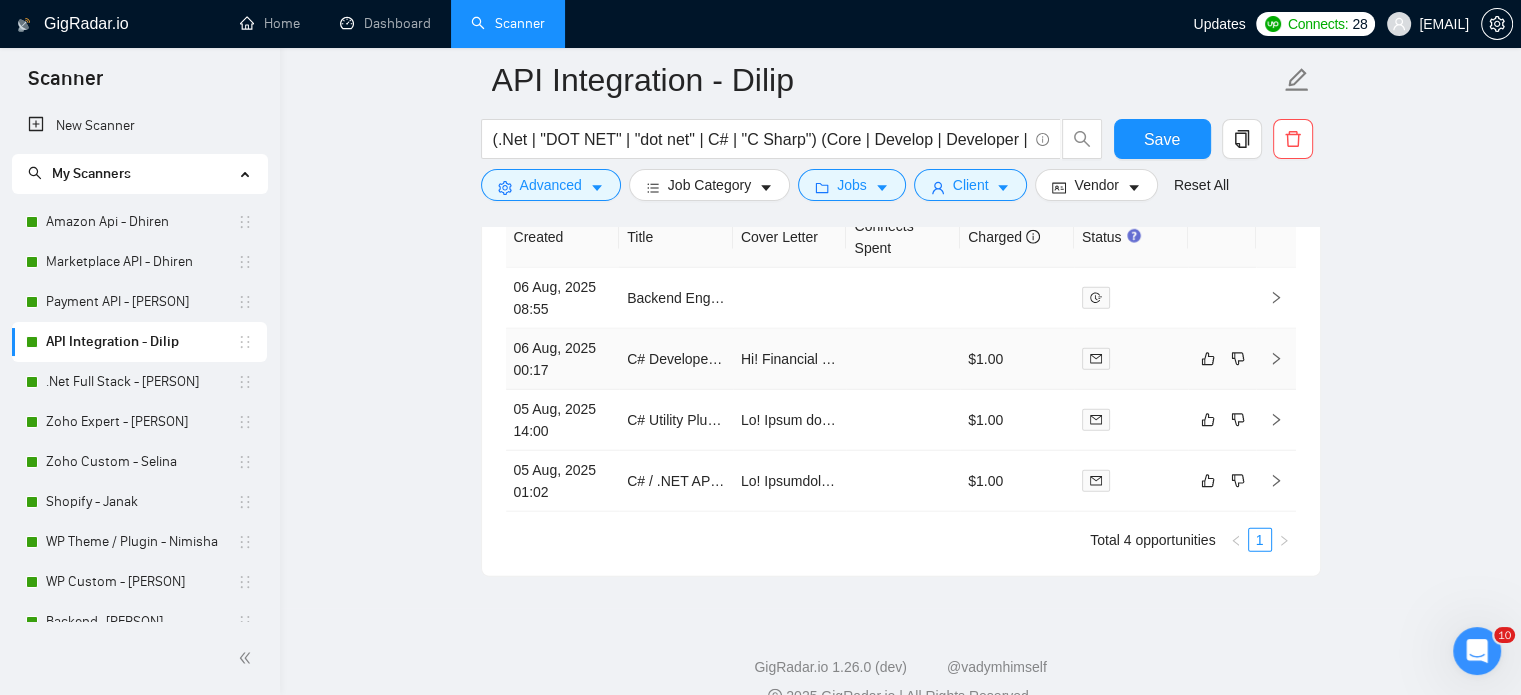click 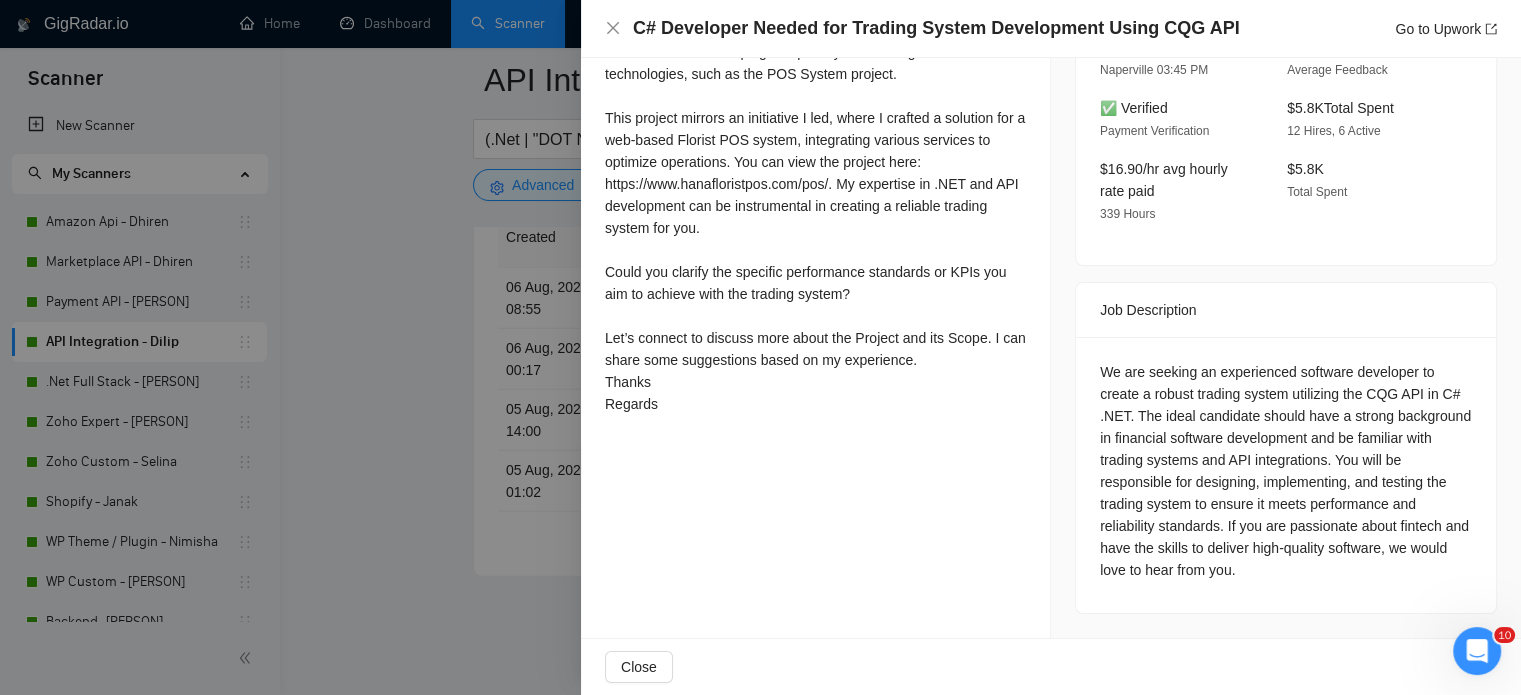scroll, scrollTop: 567, scrollLeft: 0, axis: vertical 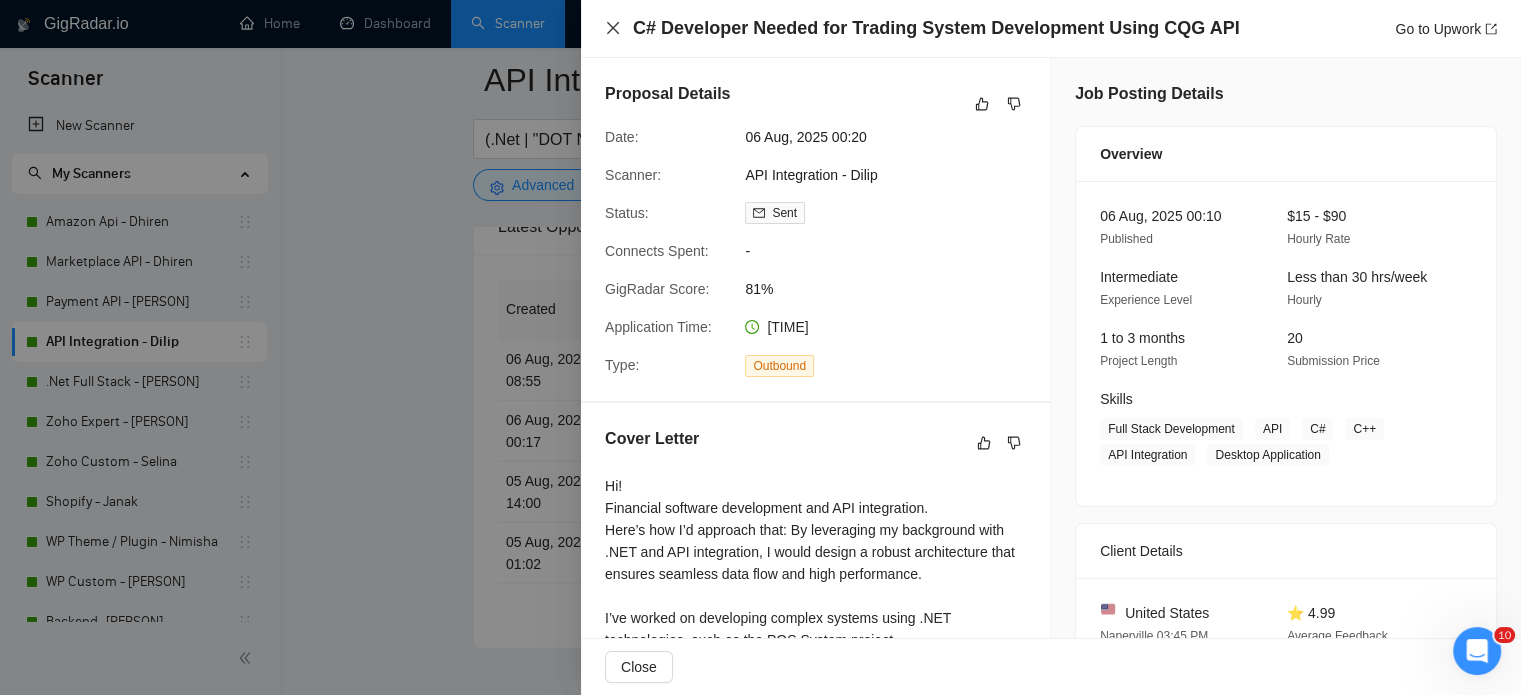 drag, startPoint x: 613, startPoint y: 25, endPoint x: 796, endPoint y: 379, distance: 398.50345 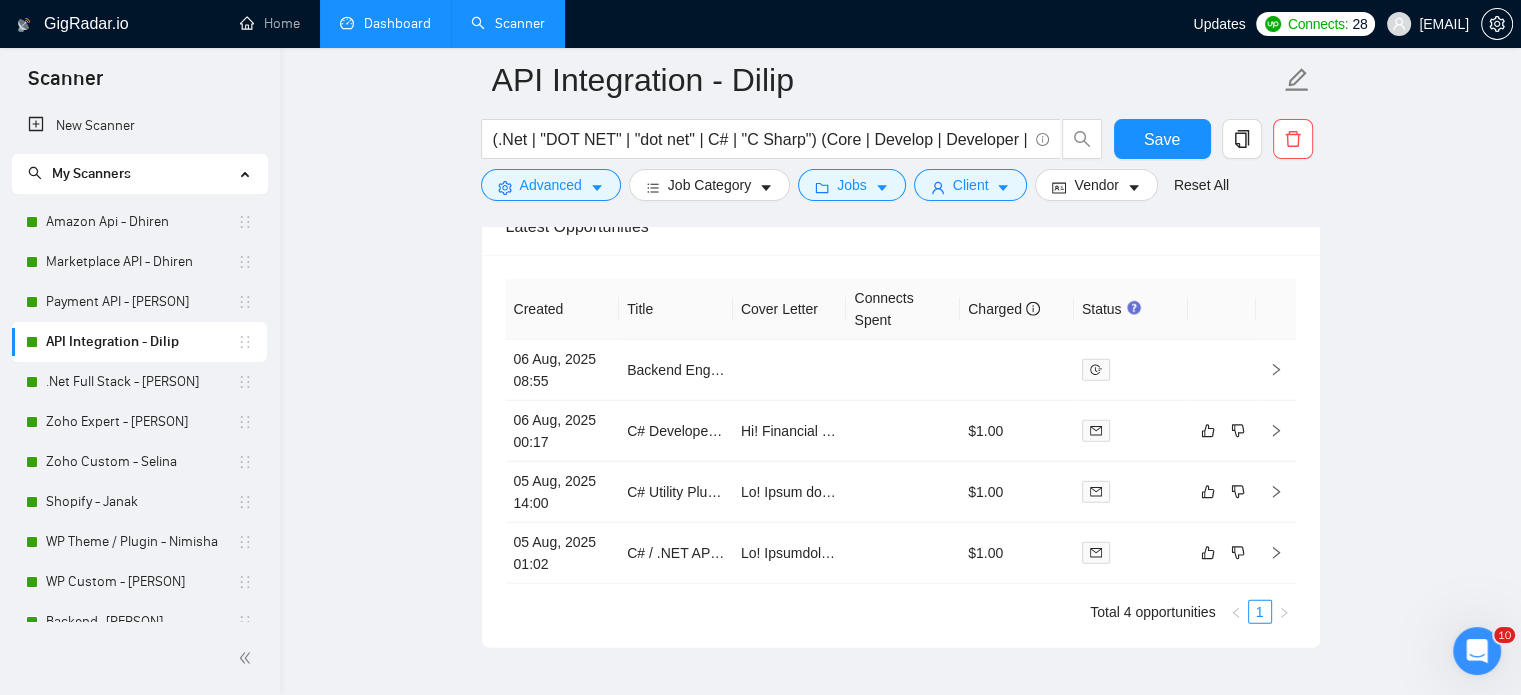 click on "Dashboard" at bounding box center (385, 23) 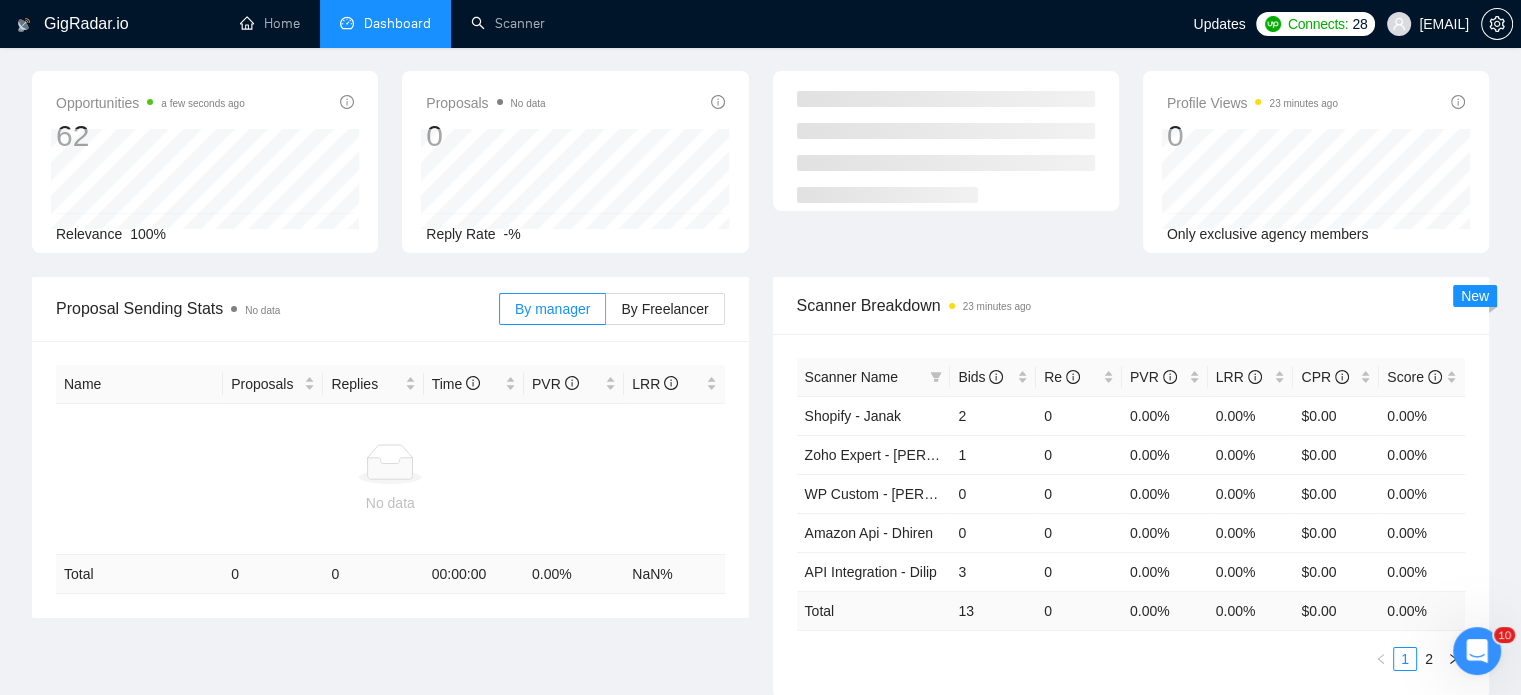 scroll, scrollTop: 0, scrollLeft: 0, axis: both 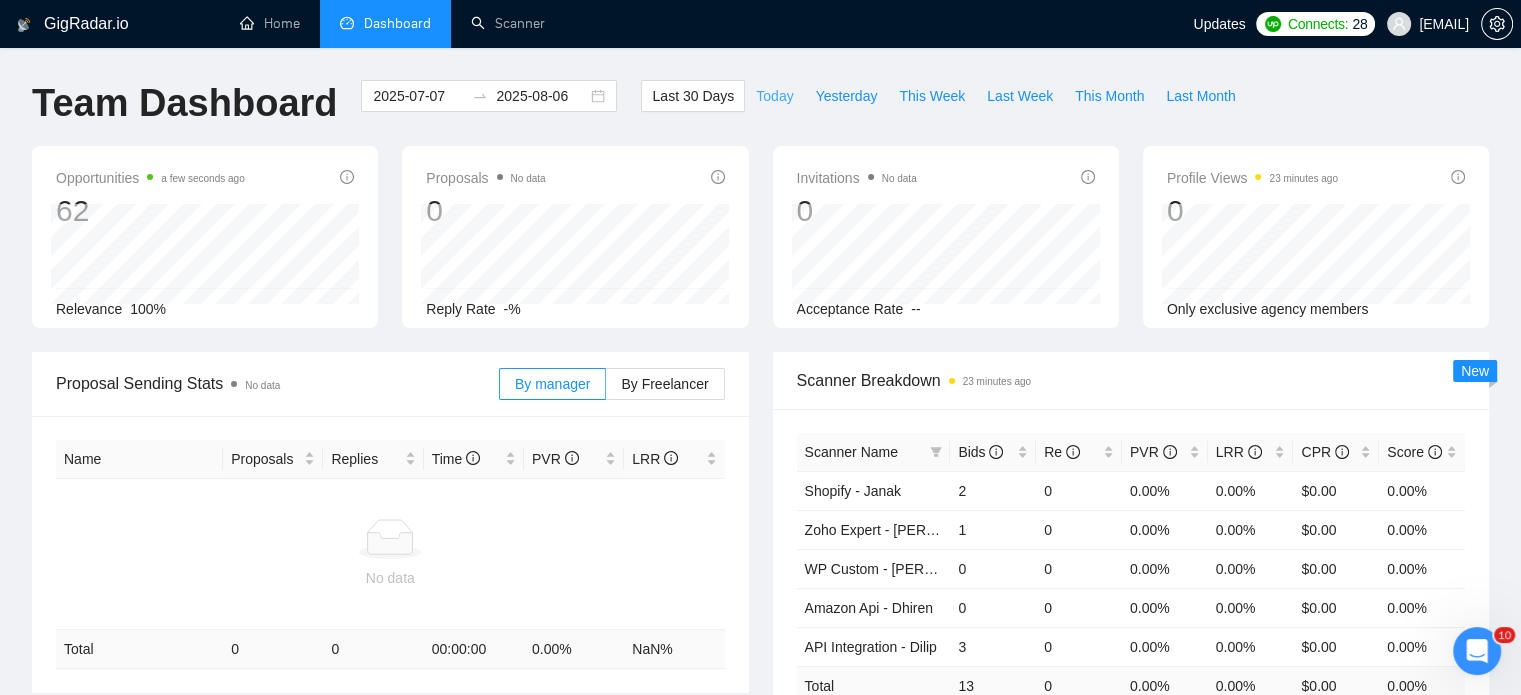 click on "Today" at bounding box center (774, 96) 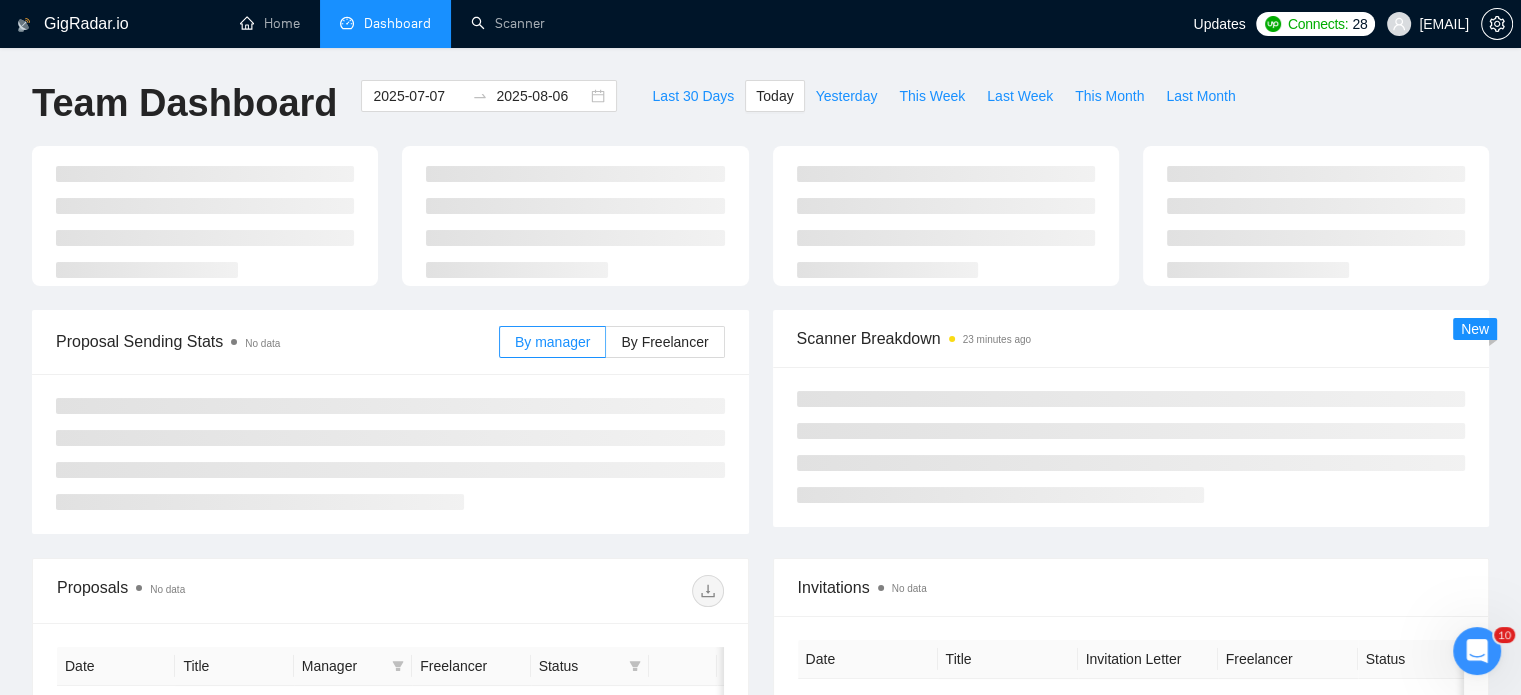 type on "2025-08-06" 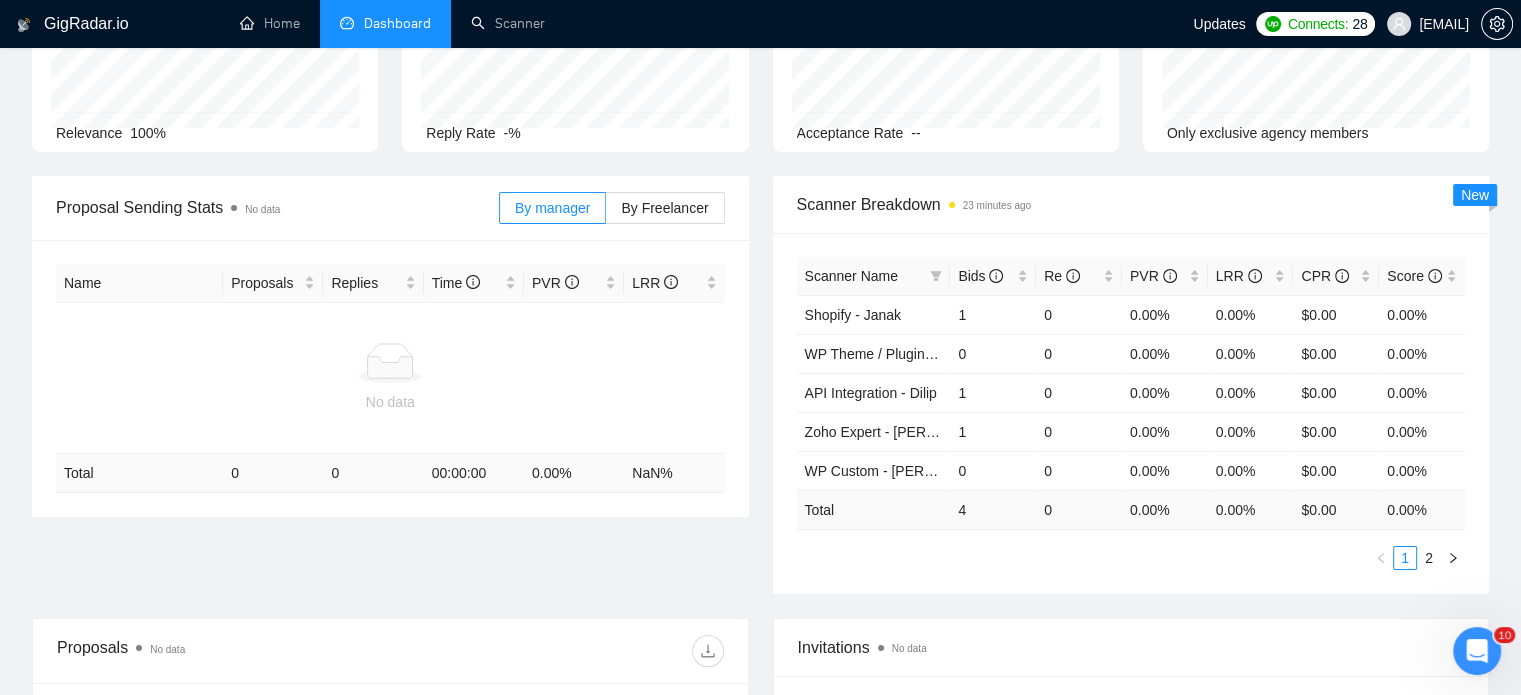 scroll, scrollTop: 200, scrollLeft: 0, axis: vertical 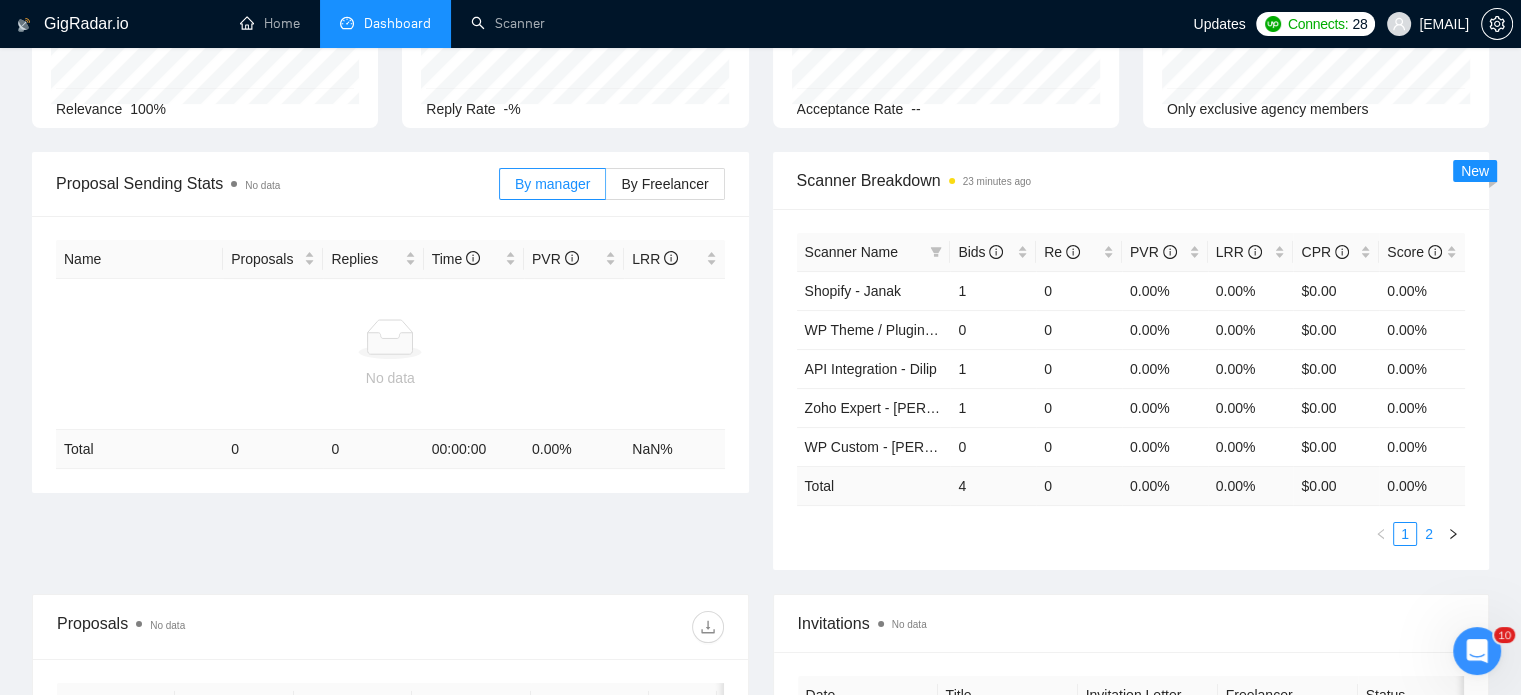 click on "2" at bounding box center [1429, 534] 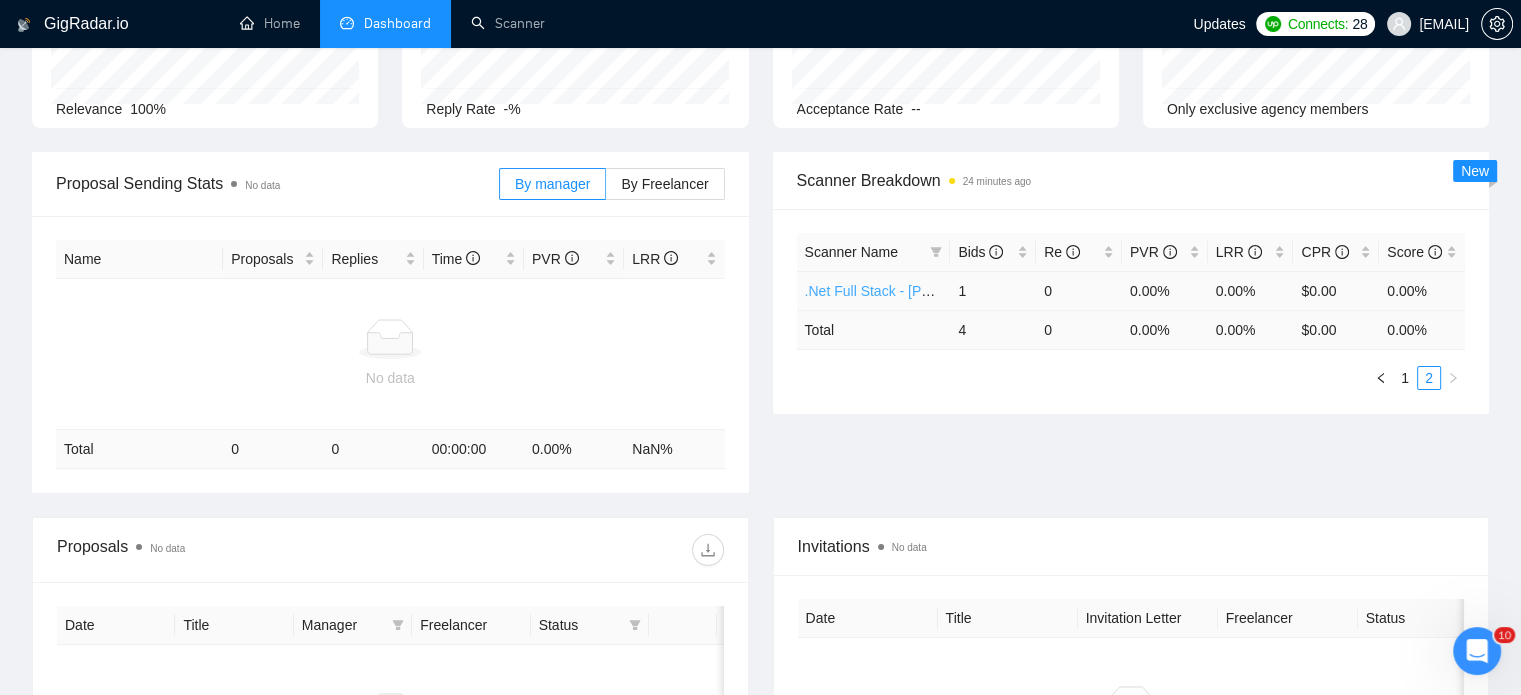 click on ".Net Full Stack - [LAST]" at bounding box center (890, 291) 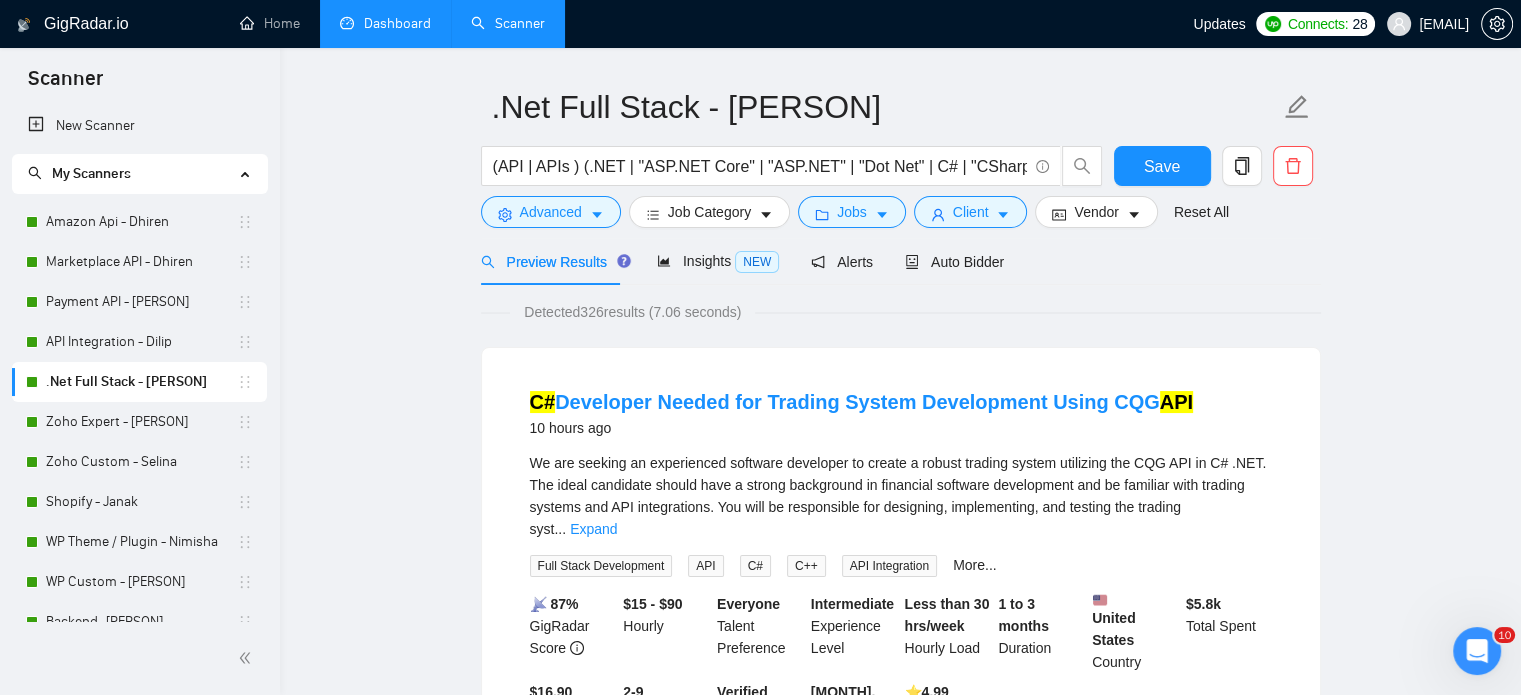 scroll, scrollTop: 0, scrollLeft: 0, axis: both 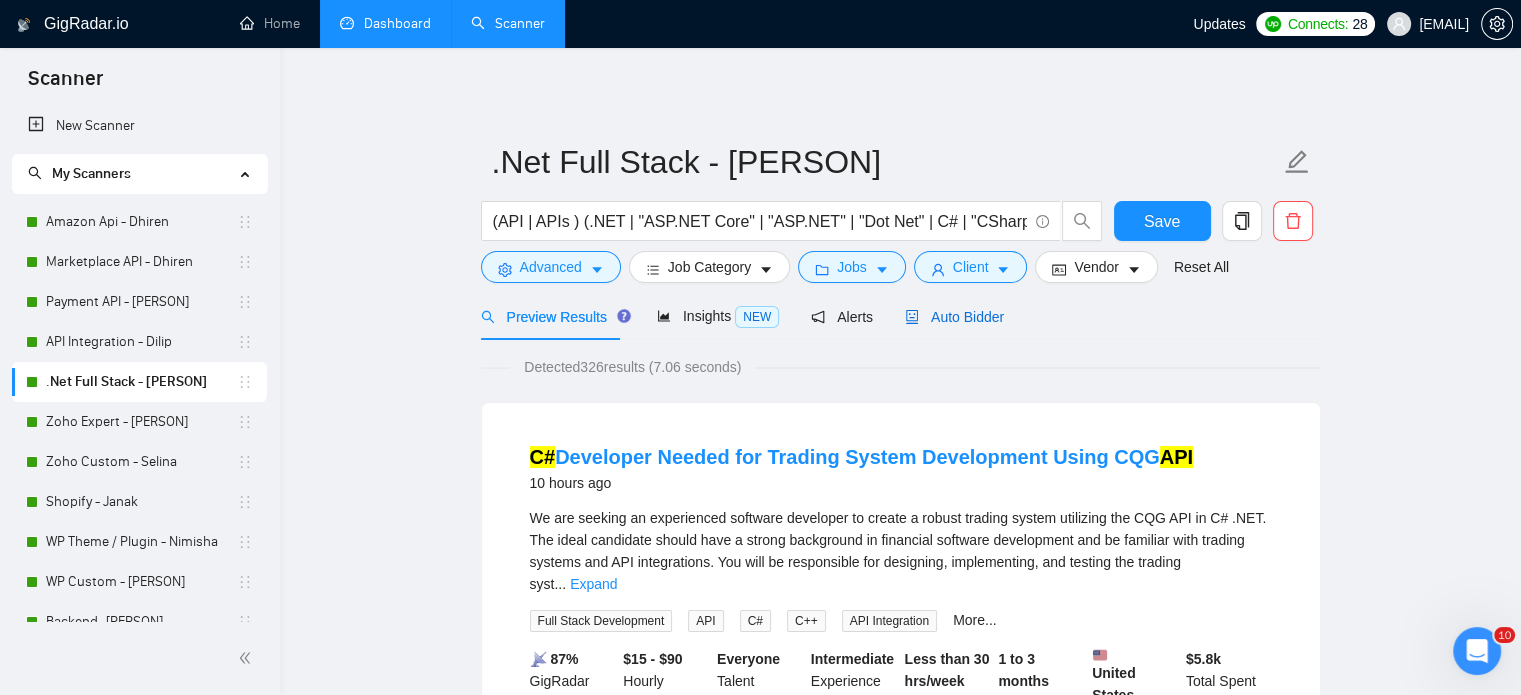 click on "Auto Bidder" at bounding box center [954, 317] 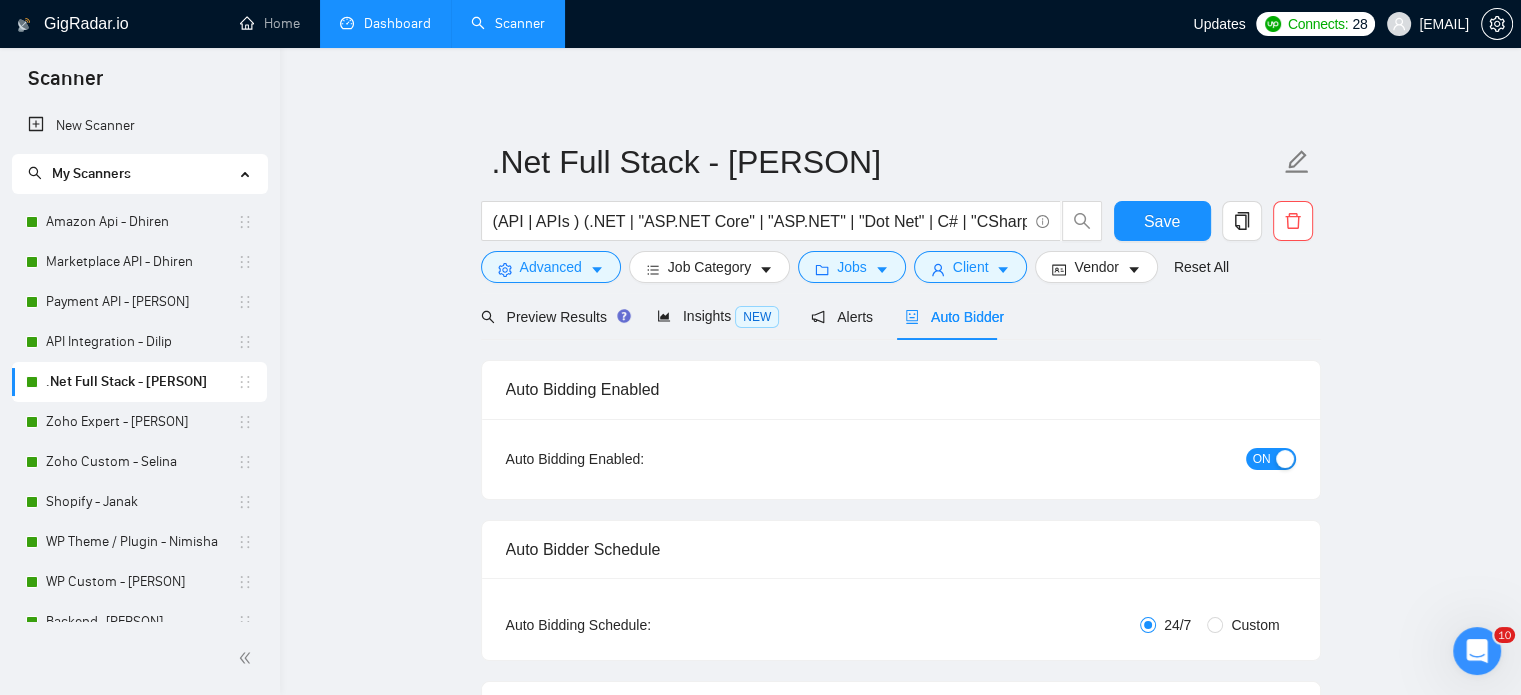 type 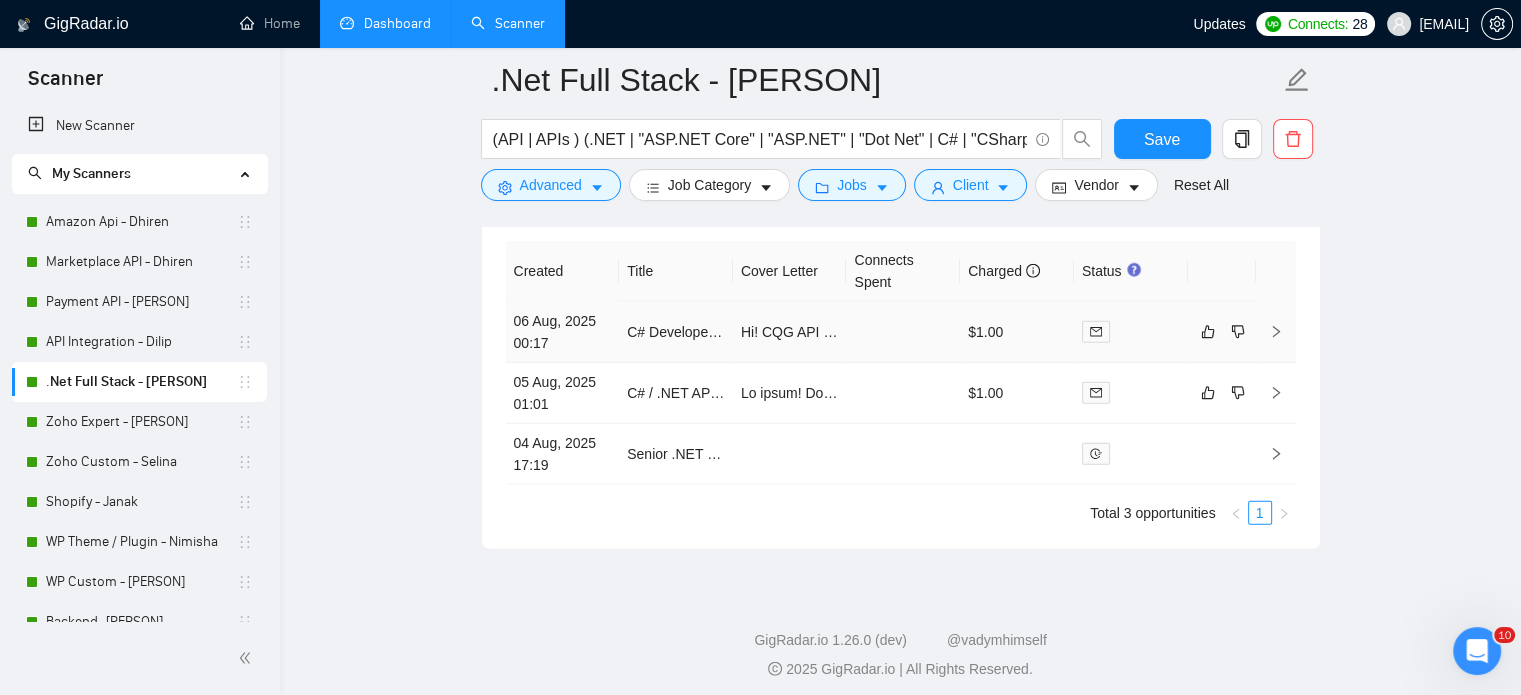 scroll, scrollTop: 5164, scrollLeft: 0, axis: vertical 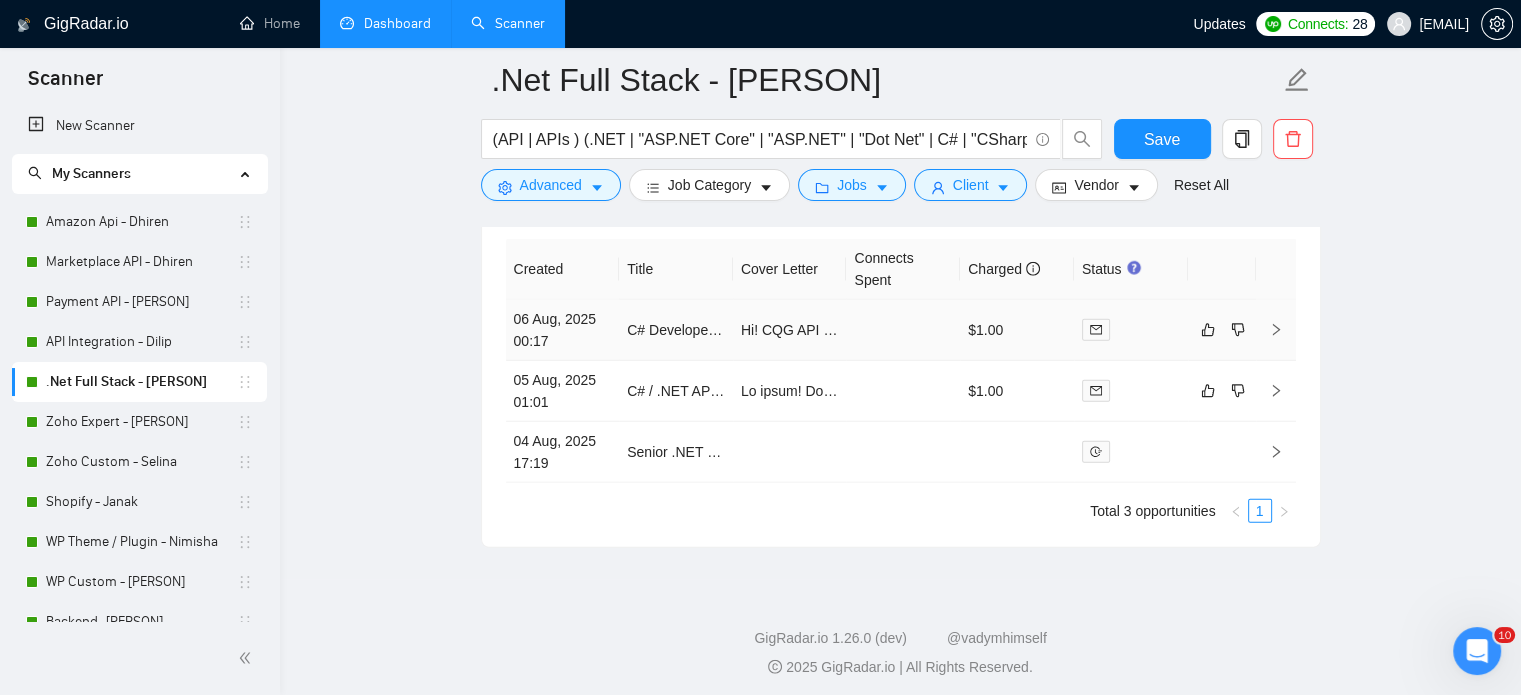 click 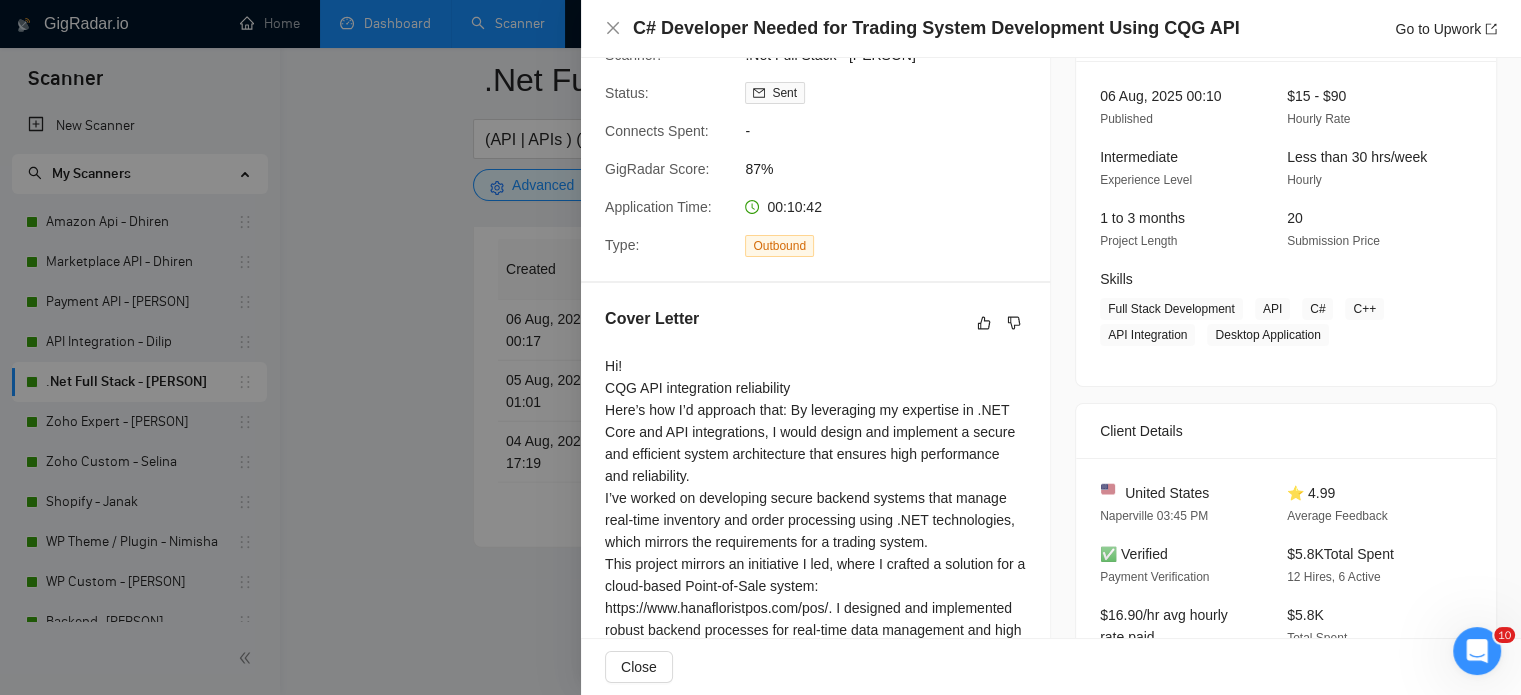 scroll, scrollTop: 0, scrollLeft: 0, axis: both 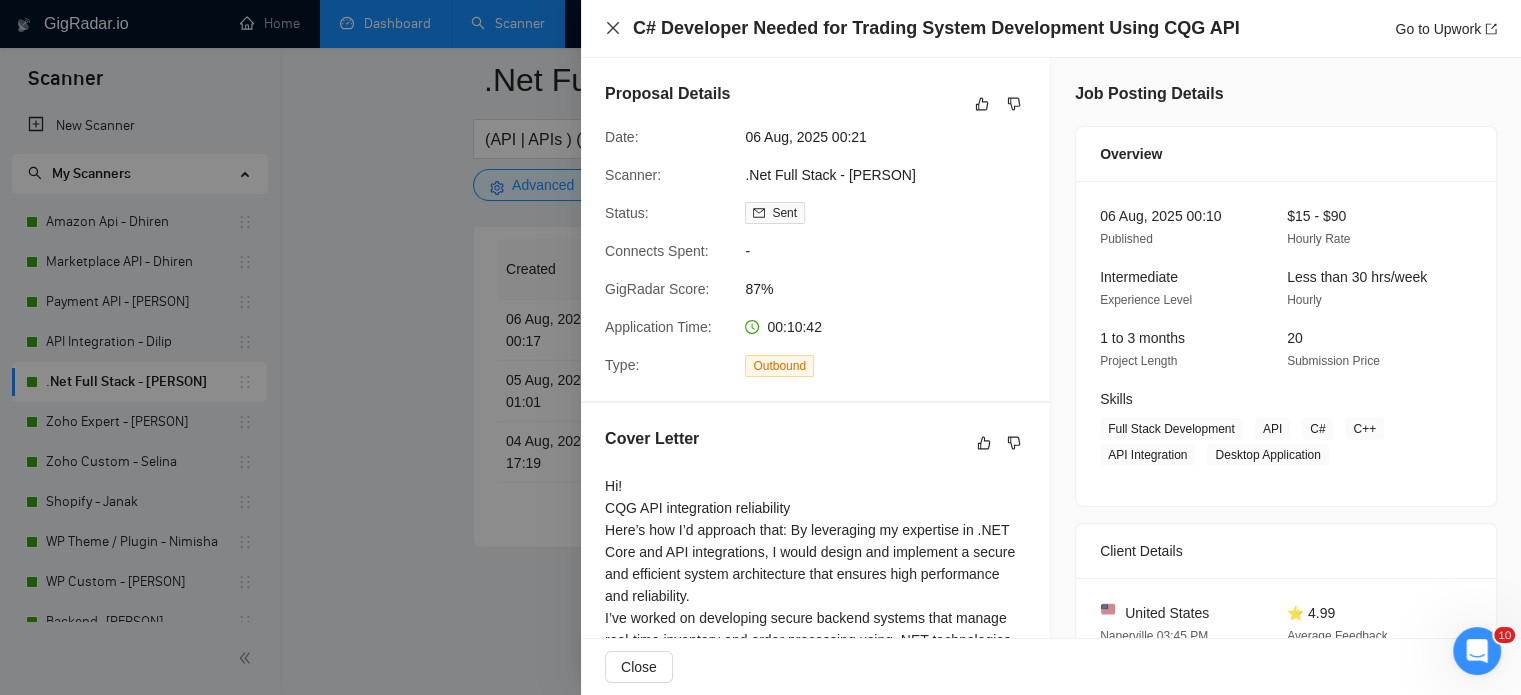 drag, startPoint x: 612, startPoint y: 35, endPoint x: 699, endPoint y: 367, distance: 343.20984 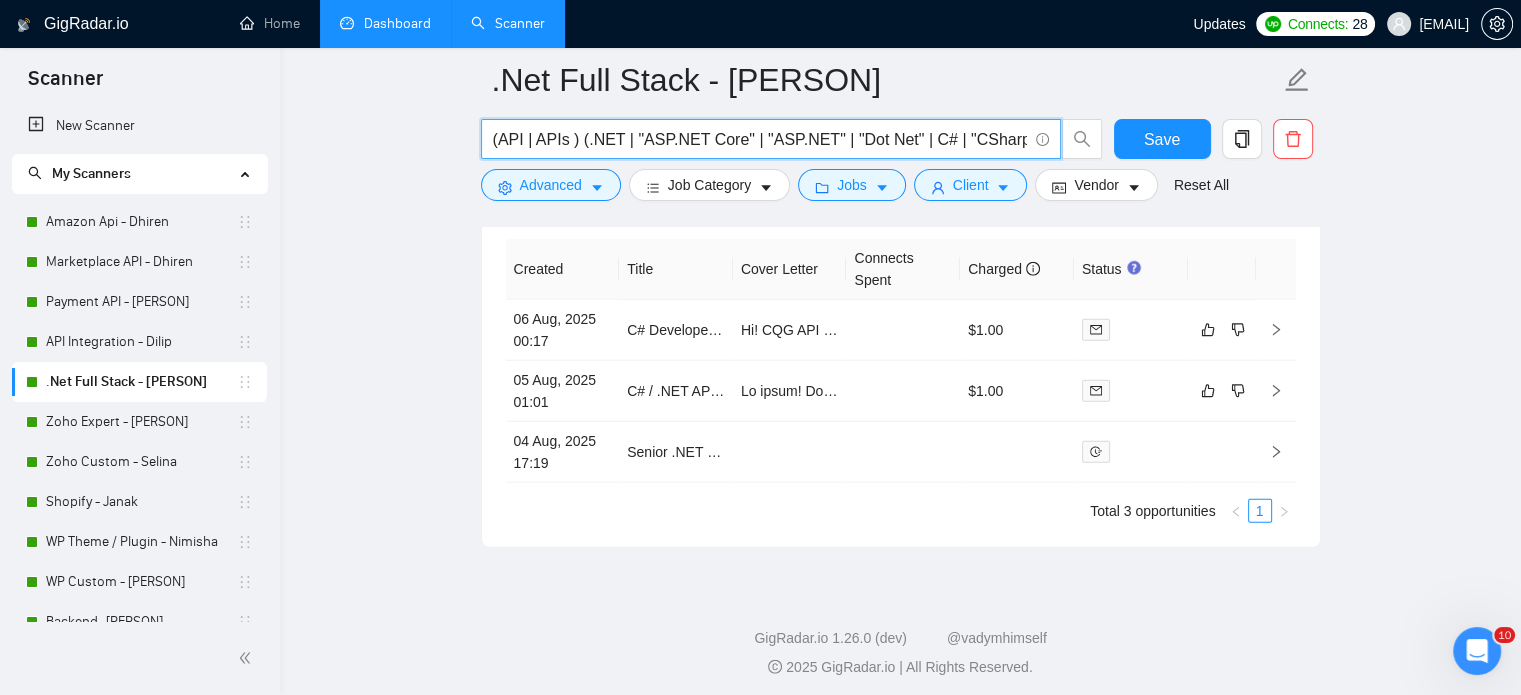 click on "(API | APIs ) (.NET | "ASP.NET Core" | "ASP.NET" | "Dot Net" | C# | "CSharp" | "Token-based Auth" | "JWT"  | "Bearer Token" | "Authentication" | "Custom API Development" | "3rd Party Integration" )" at bounding box center (760, 139) 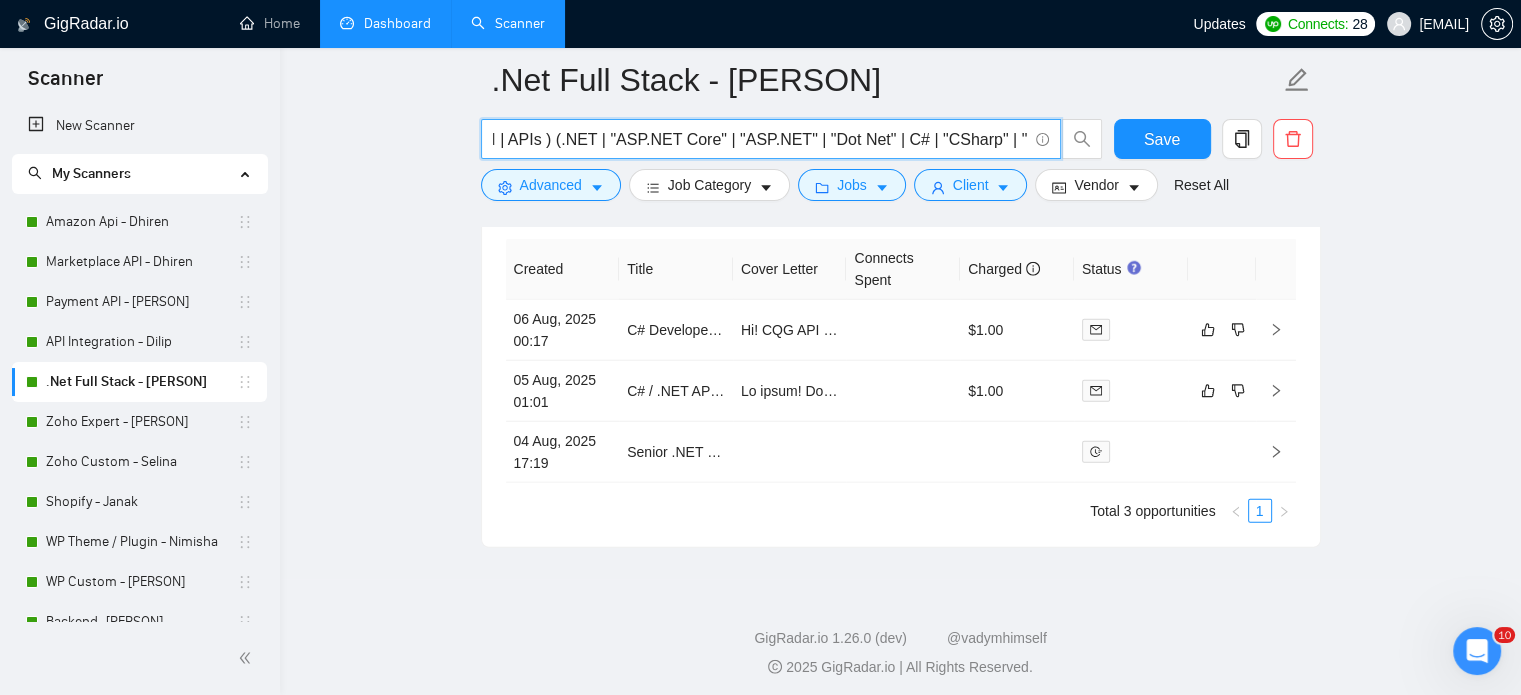 scroll, scrollTop: 0, scrollLeft: 0, axis: both 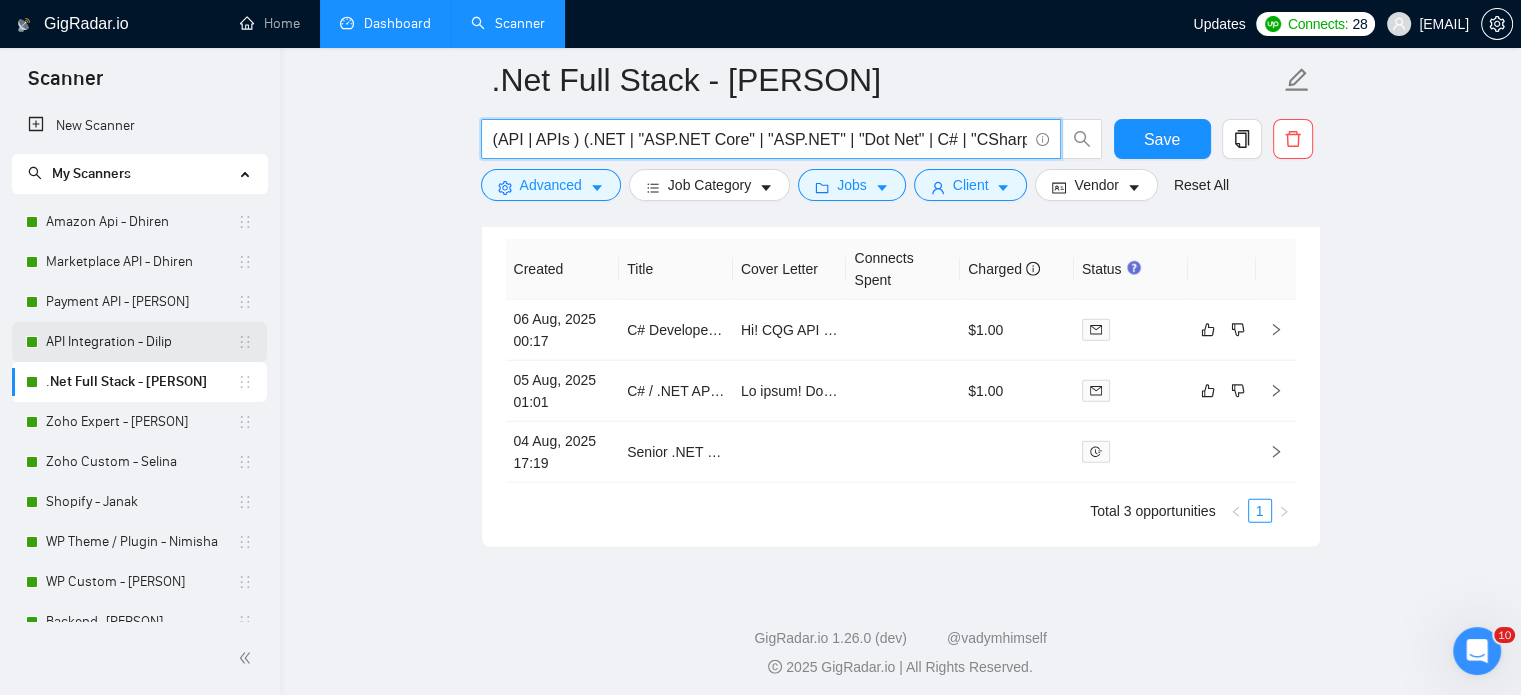 click on "API Integration - Dilip" at bounding box center (141, 342) 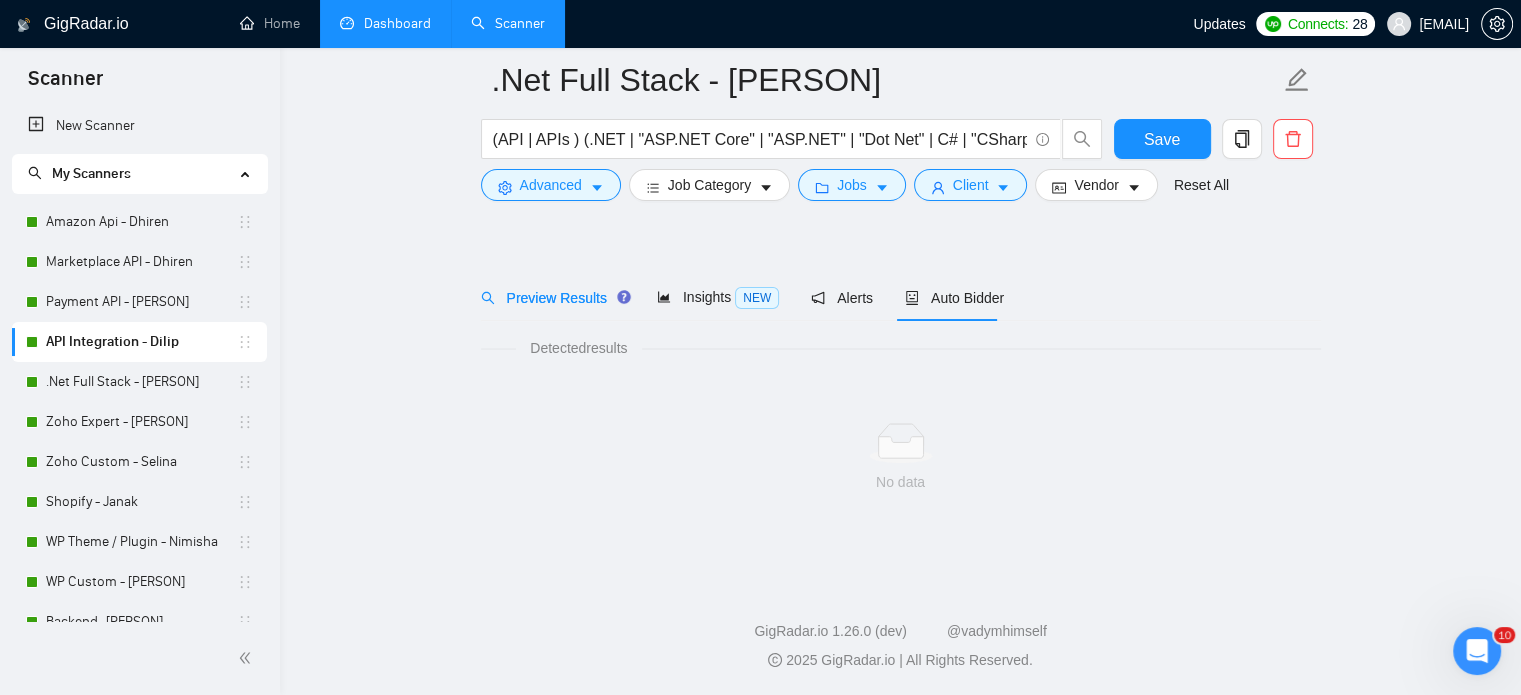 scroll, scrollTop: 35, scrollLeft: 0, axis: vertical 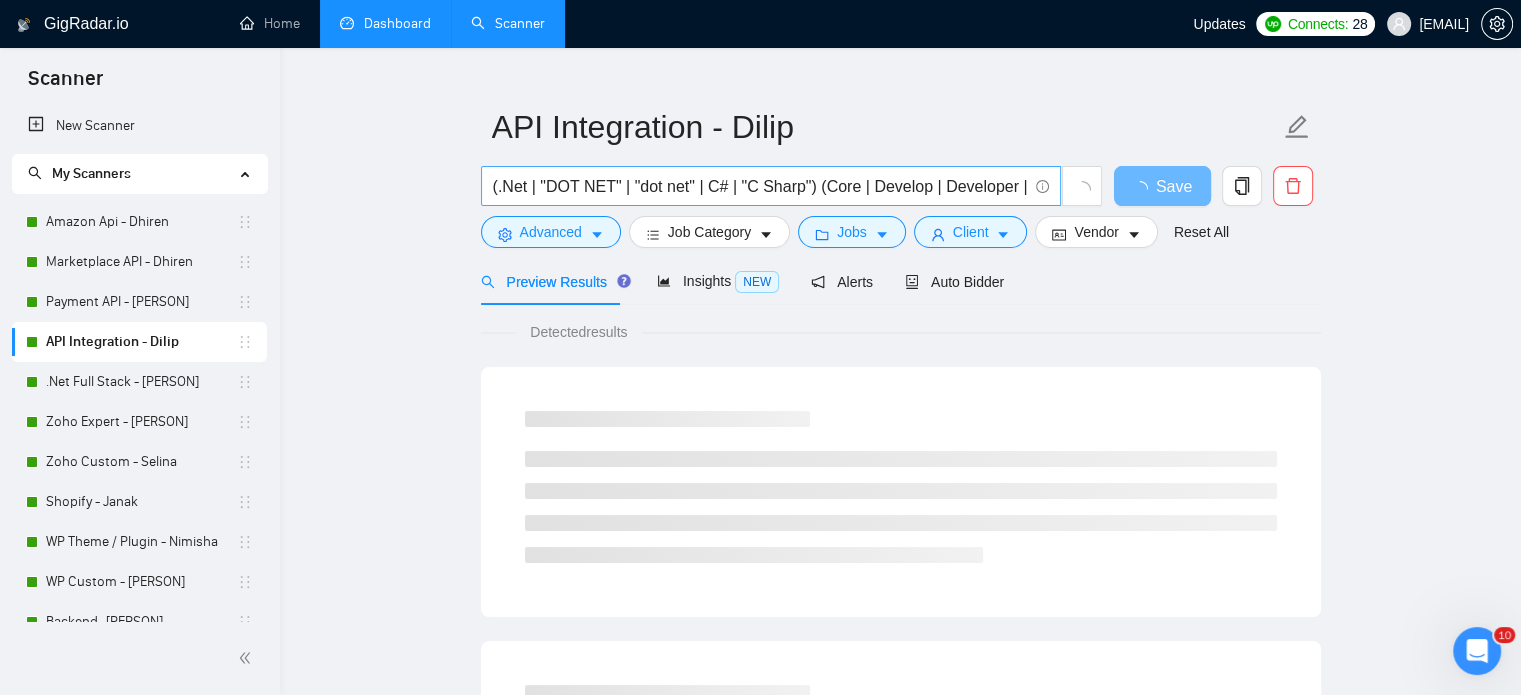 click on "(.Net | "DOT NET" | "dot net" | C# | "C Sharp") (Core | Develop | Developer | Development | Custom | "Full Stack" | "Full Stack Dev" | MVC | ASP | Typescript | Framework | framework | saas | SAAS  | "Entity Framework" )" at bounding box center (760, 186) 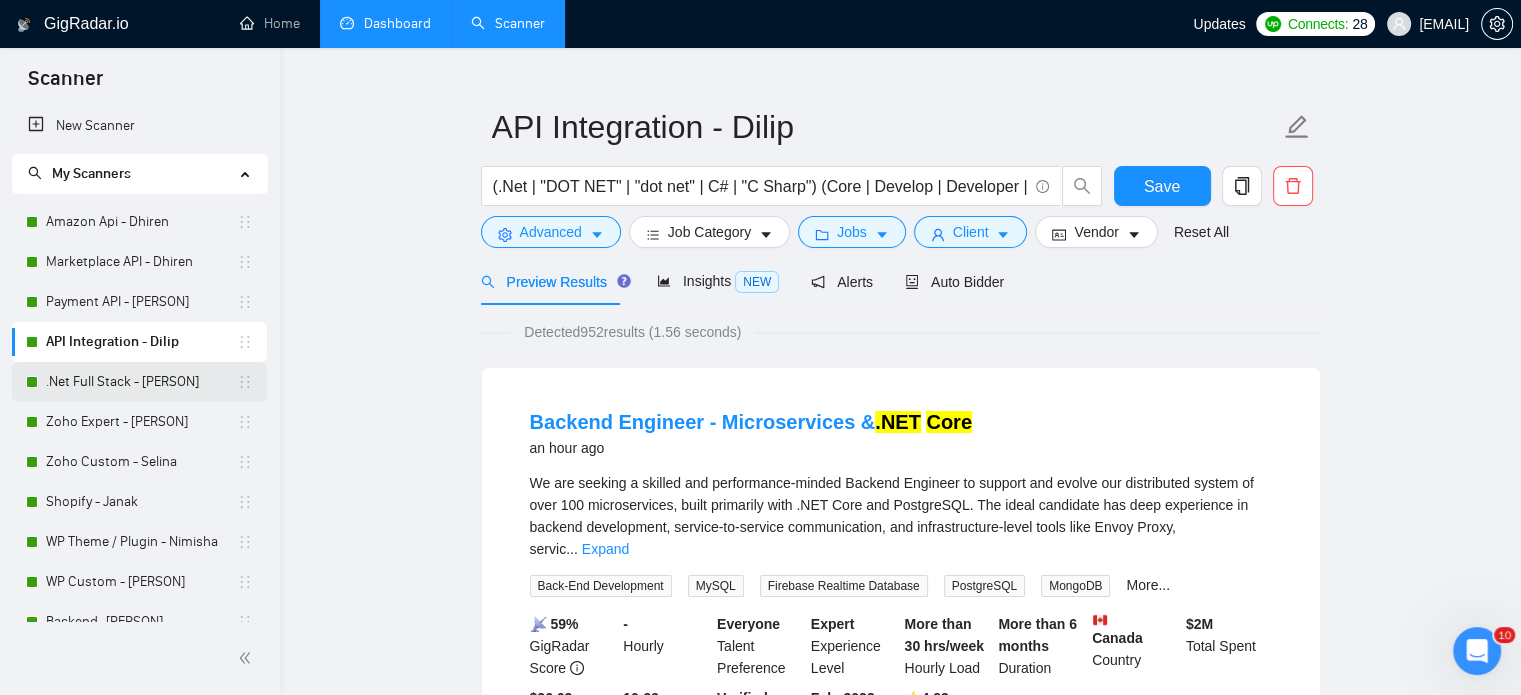 click on ".Net Full Stack - [LAST]" at bounding box center [141, 382] 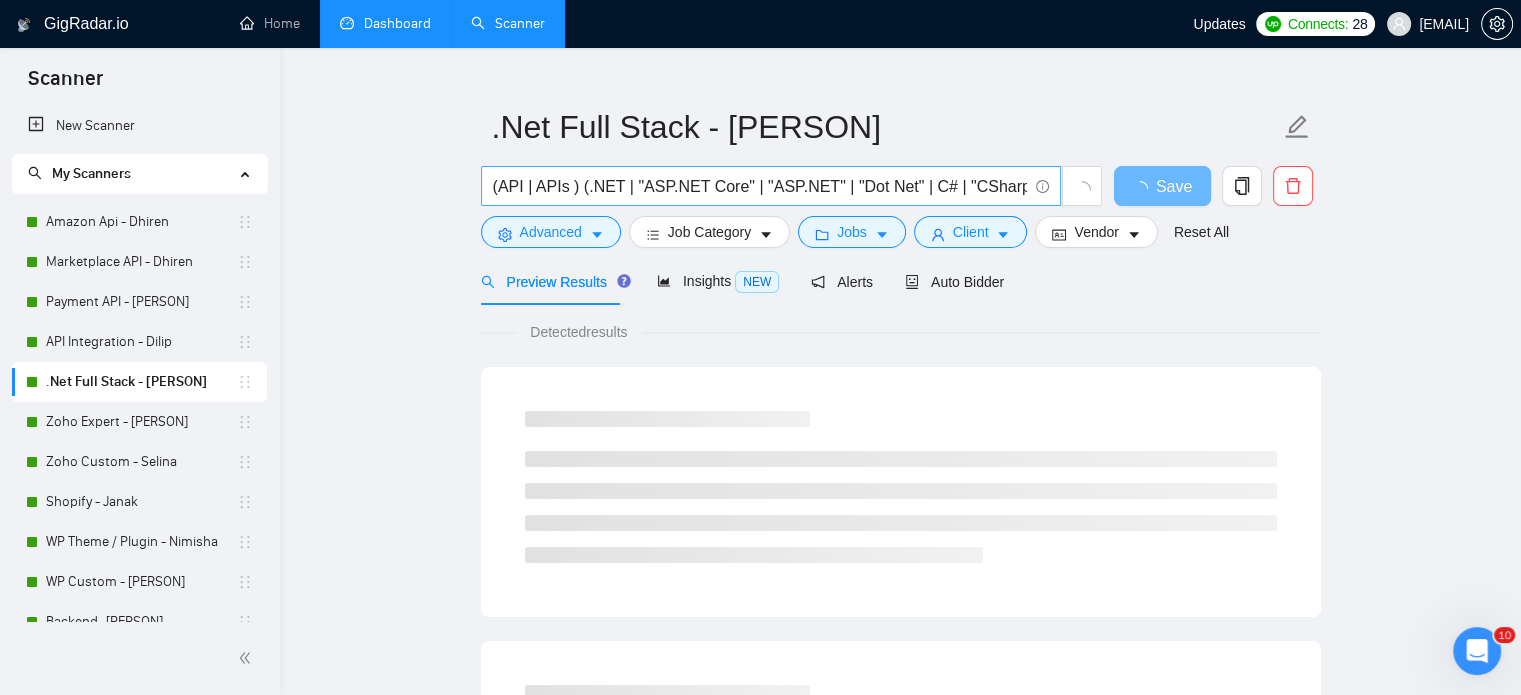 click on "(API | APIs ) (.NET | "ASP.NET Core" | "ASP.NET" | "Dot Net" | C# | "CSharp" | "Token-based Auth" | "JWT"  | "Bearer Token" | "Authentication" | "Custom API Development" | "3rd Party Integration" )" at bounding box center [760, 186] 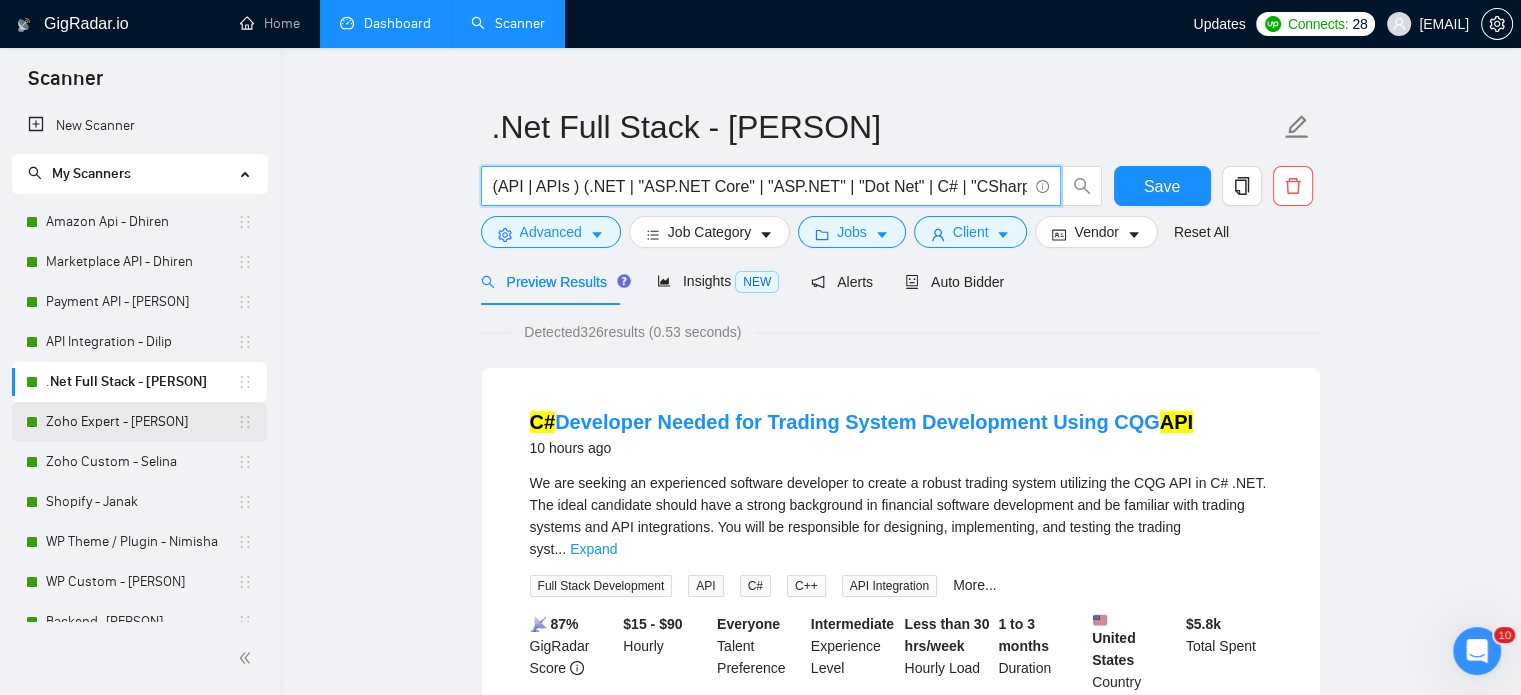 click on "Zoho Expert  - [LAST]" at bounding box center [141, 422] 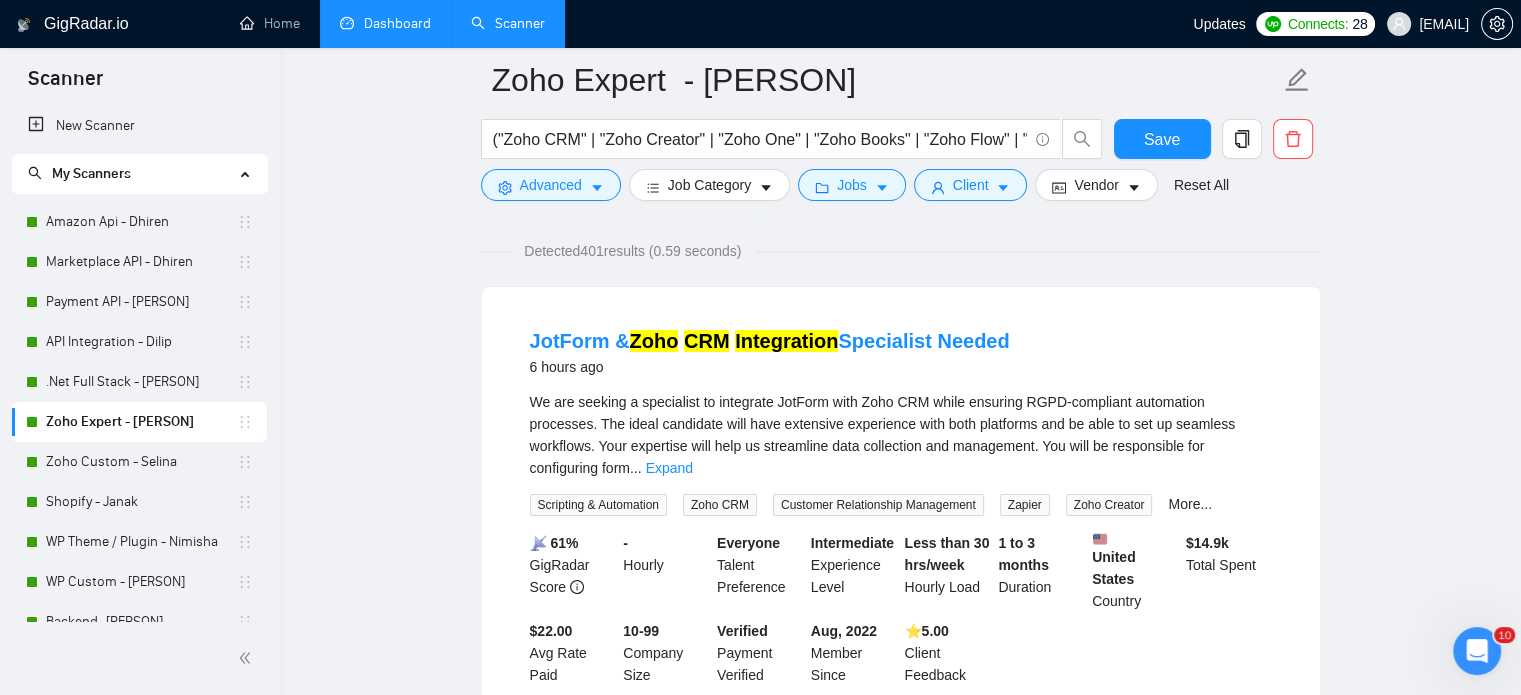 scroll, scrollTop: 0, scrollLeft: 0, axis: both 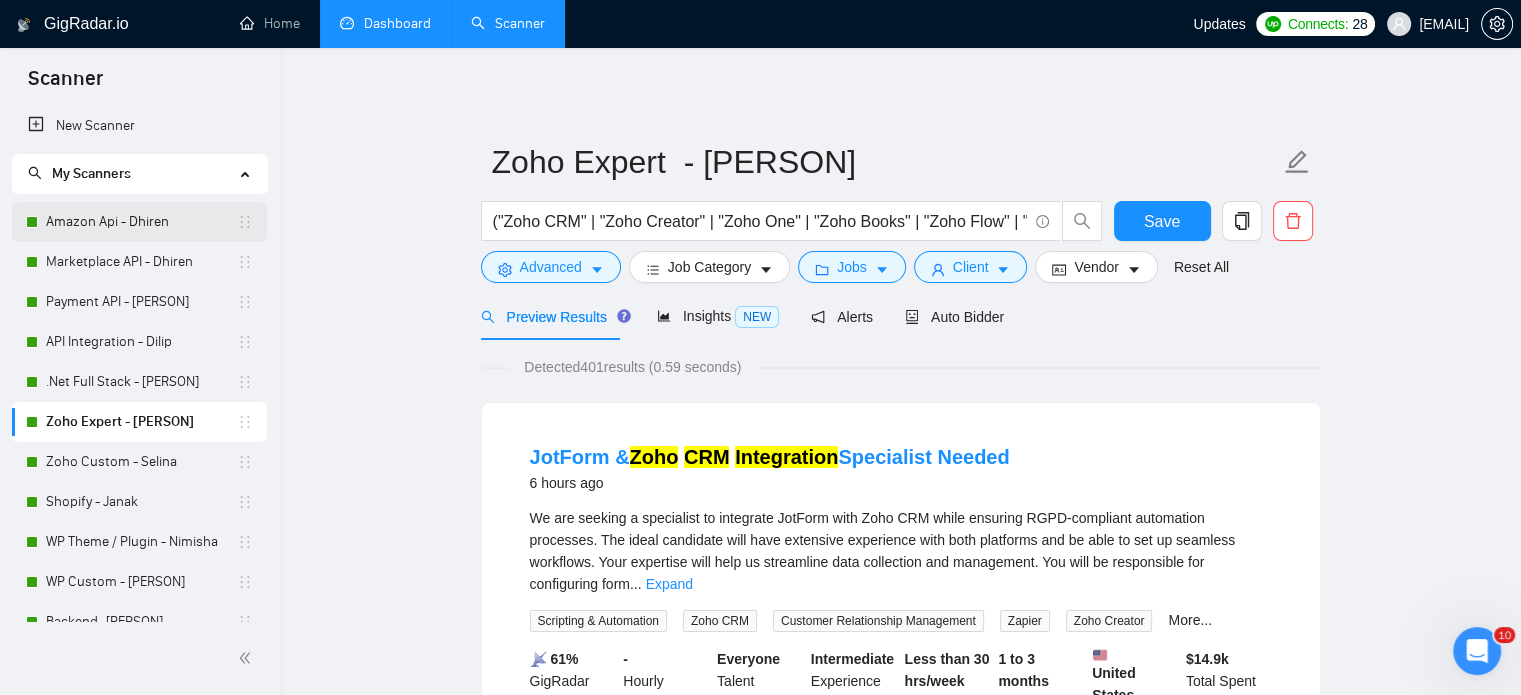 click on "Amazon Api - Dhiren" at bounding box center [141, 222] 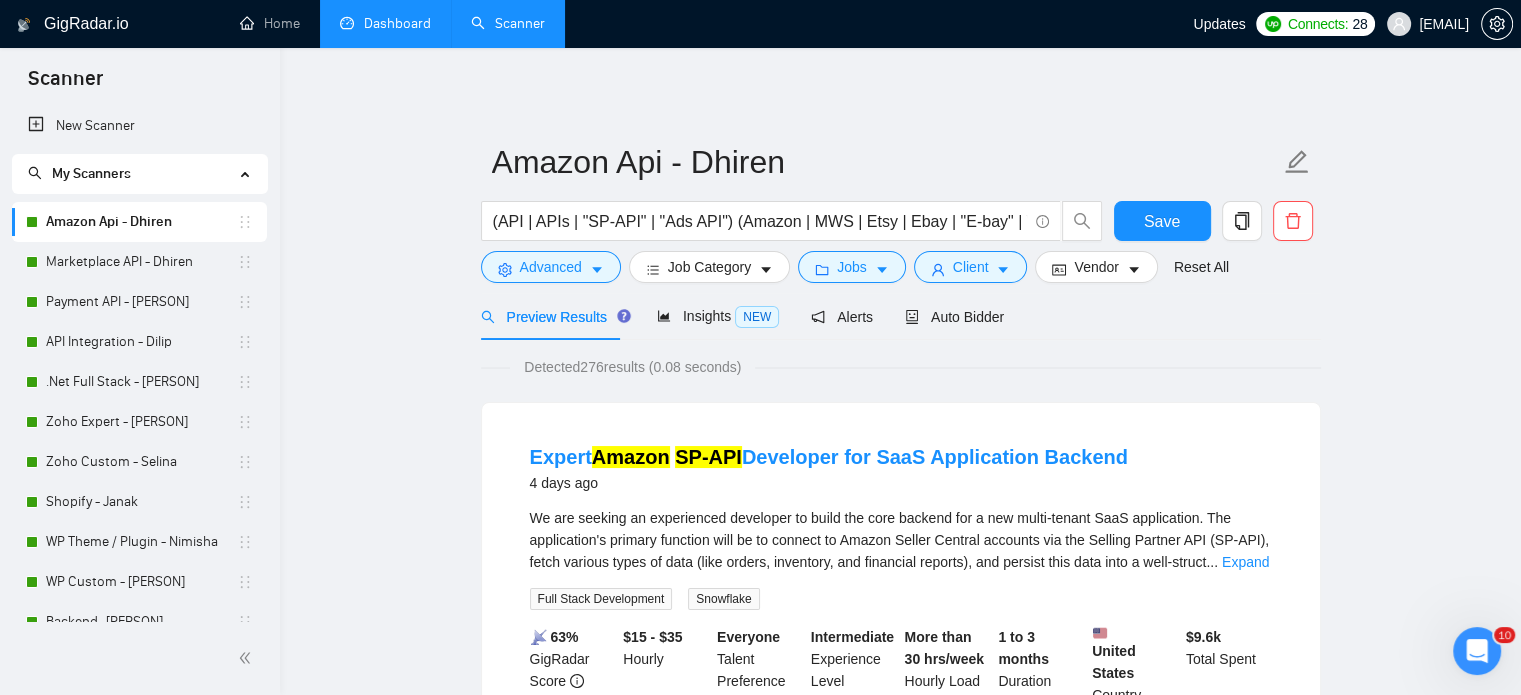 click on "Amazon Api - Dhiren (API | APIs | "SP-API" | "Ads API") (Amazon | MWS | Etsy | Ebay | "E-bay" | Walmart | Flipkart ) Save Advanced   Job Category   Jobs   Client   Vendor   Reset All Preview Results Insights NEW Alerts Auto Bidder Detected   276  results   (0.08 seconds) Expert  Amazon   SP-API  Developer for SaaS Application Backend 4 days ago We are seeking an experienced developer to build the core backend for a new multi-tenant SaaS application. The application's primary function will be to connect to Amazon Seller Central accounts via the Selling Partner API (SP-API), fetch various types of data (like orders, inventory, and financial reports), and persist this data into a well-struct ... Expand Full Stack Development Snowflake 📡   63% GigRadar Score   $15 - $35 Hourly Everyone Talent Preference Intermediate Experience Level More than 30 hrs/week Hourly Load 1 to 3 months Duration   United States Country $ 9.6k Total Spent $31.29 Avg Rate Paid - Company Size Verified Payment Verified Apr, 2016 ⭐️" at bounding box center (900, 2549) 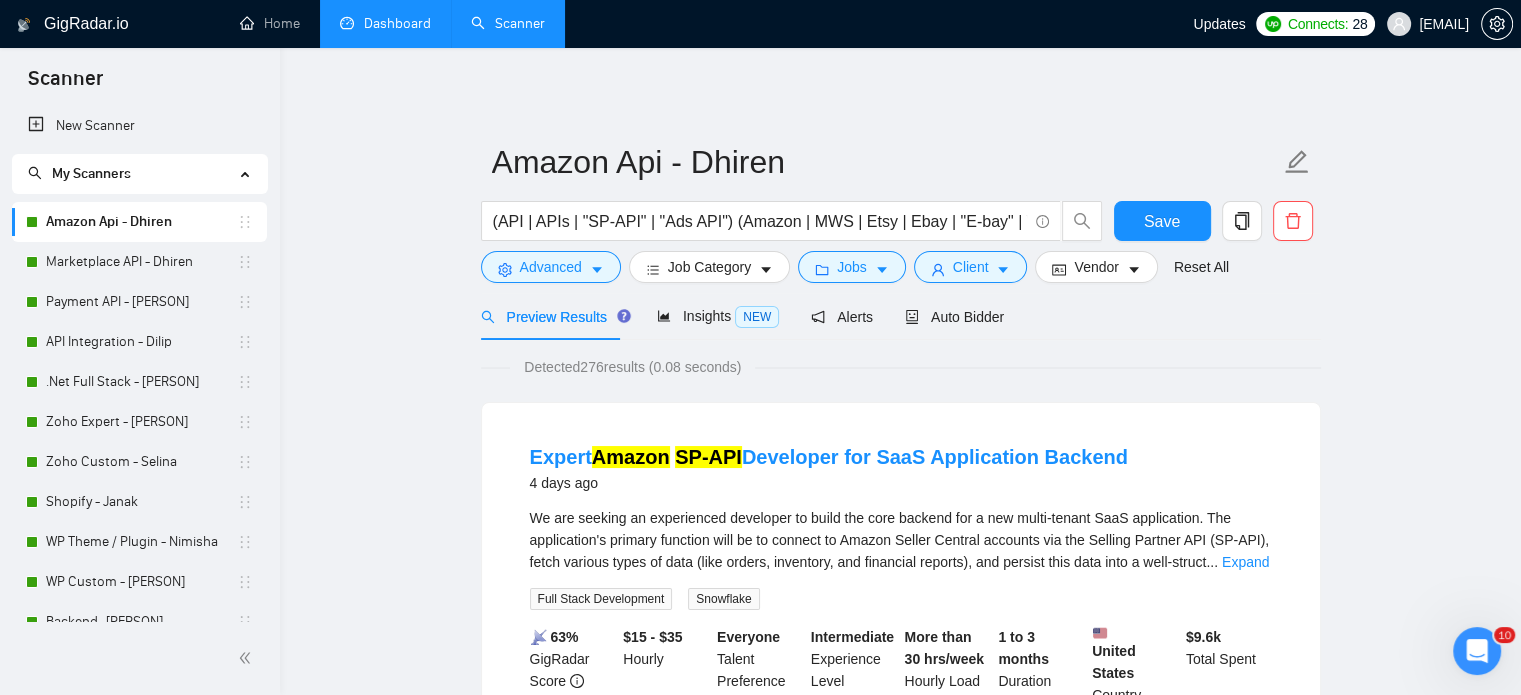 click on "GigRadar.io Home Dashboard Scanner Updates  Connects: 28 dhiren@visioninfotech.net Amazon Api - Dhiren (API | APIs | "SP-API" | "Ads API") (Amazon | MWS | Etsy | Ebay | "E-bay" | Walmart | Flipkart ) Save Advanced   Job Category   Jobs   Client   Vendor   Reset All Preview Results Insights NEW Alerts Auto Bidder Detected   276  results   (0.08 seconds) Expert  Amazon   SP-API  Developer for SaaS Application Backend 4 days ago We are seeking an experienced developer to build the core backend for a new multi-tenant SaaS application. The application's primary function will be to connect to Amazon Seller Central accounts via the Selling Partner API (SP-API), fetch various types of data (like orders, inventory, and financial reports), and persist this data into a well-struct ... Expand Full Stack Development Snowflake 📡   63% GigRadar Score   $15 - $35 Hourly Everyone Talent Preference Intermediate Experience Level More than 30 hrs/week Hourly Load 1 to 3 months Duration   United States Country $ 9.6k $31.29 -" at bounding box center (900, 2586) 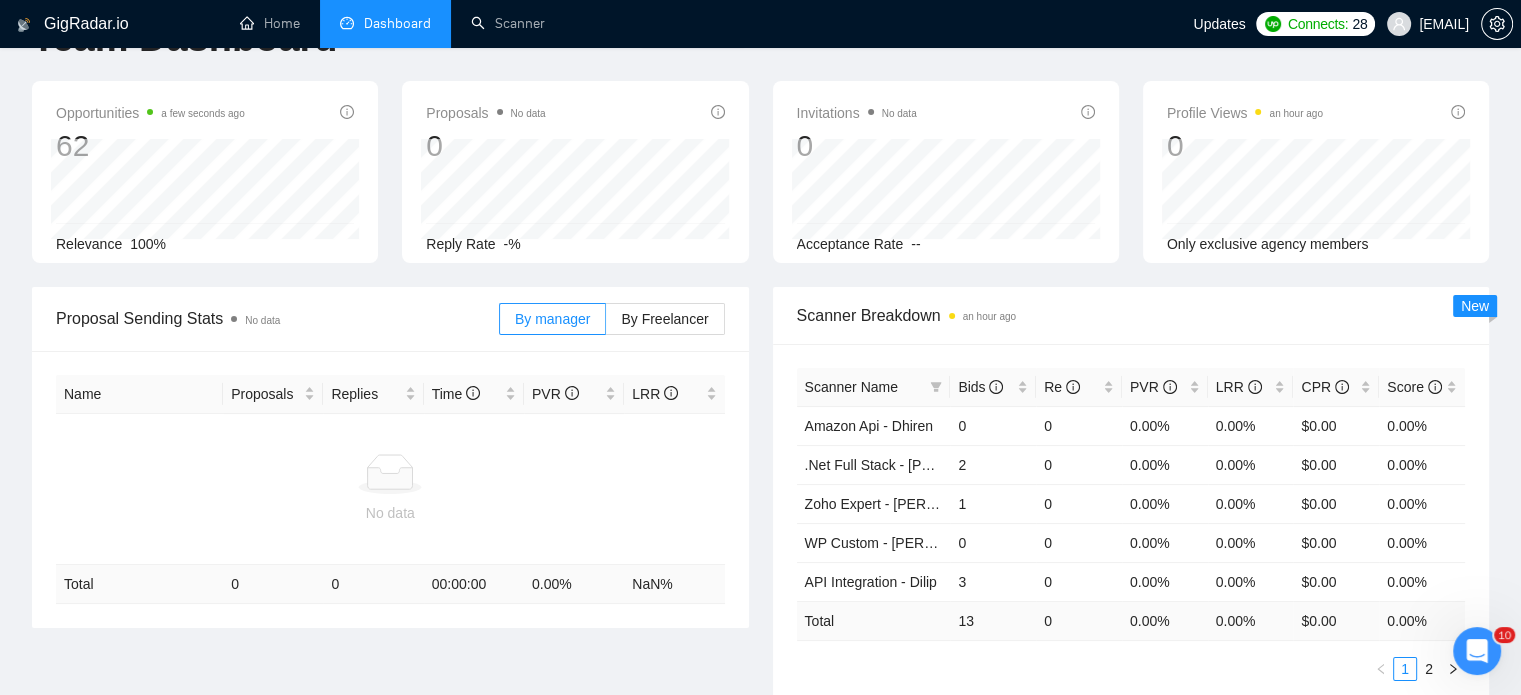 scroll, scrollTop: 100, scrollLeft: 0, axis: vertical 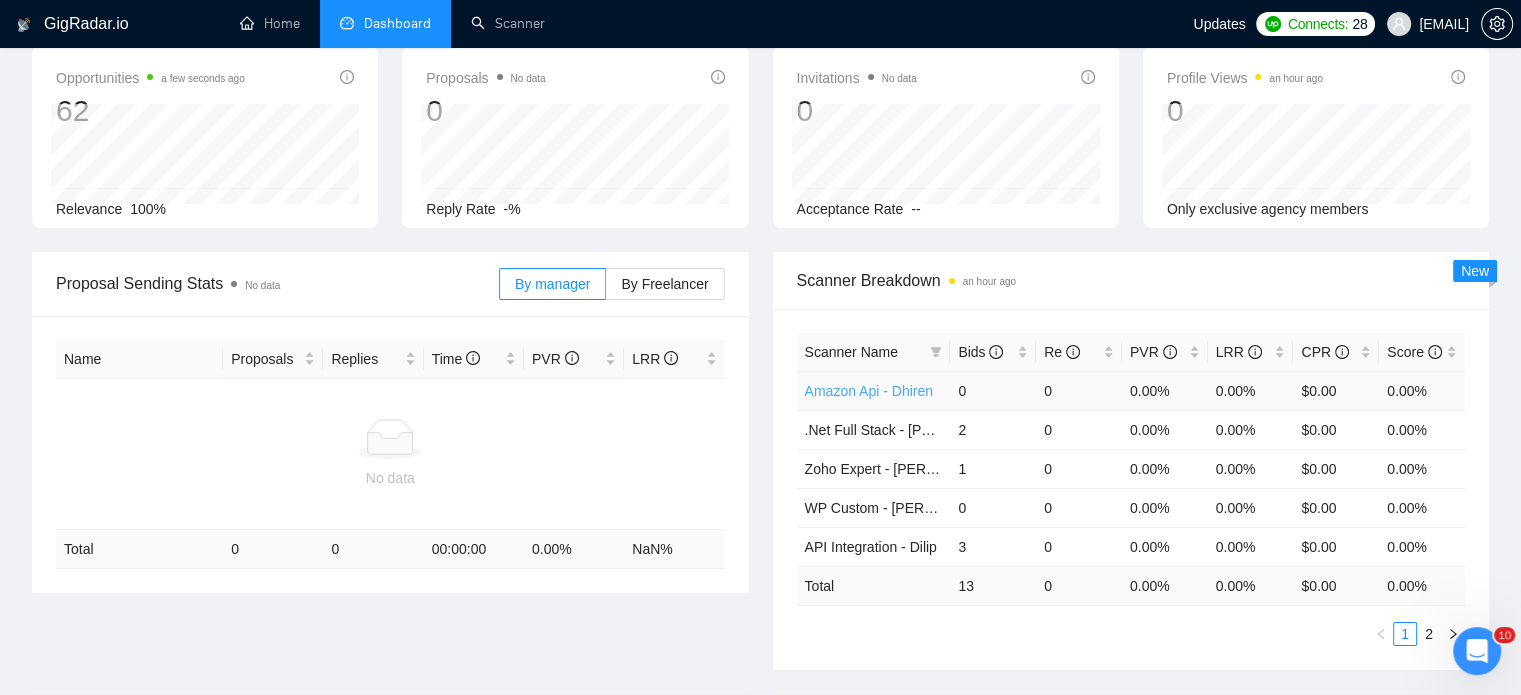 click on "Amazon Api - Dhiren" at bounding box center [869, 391] 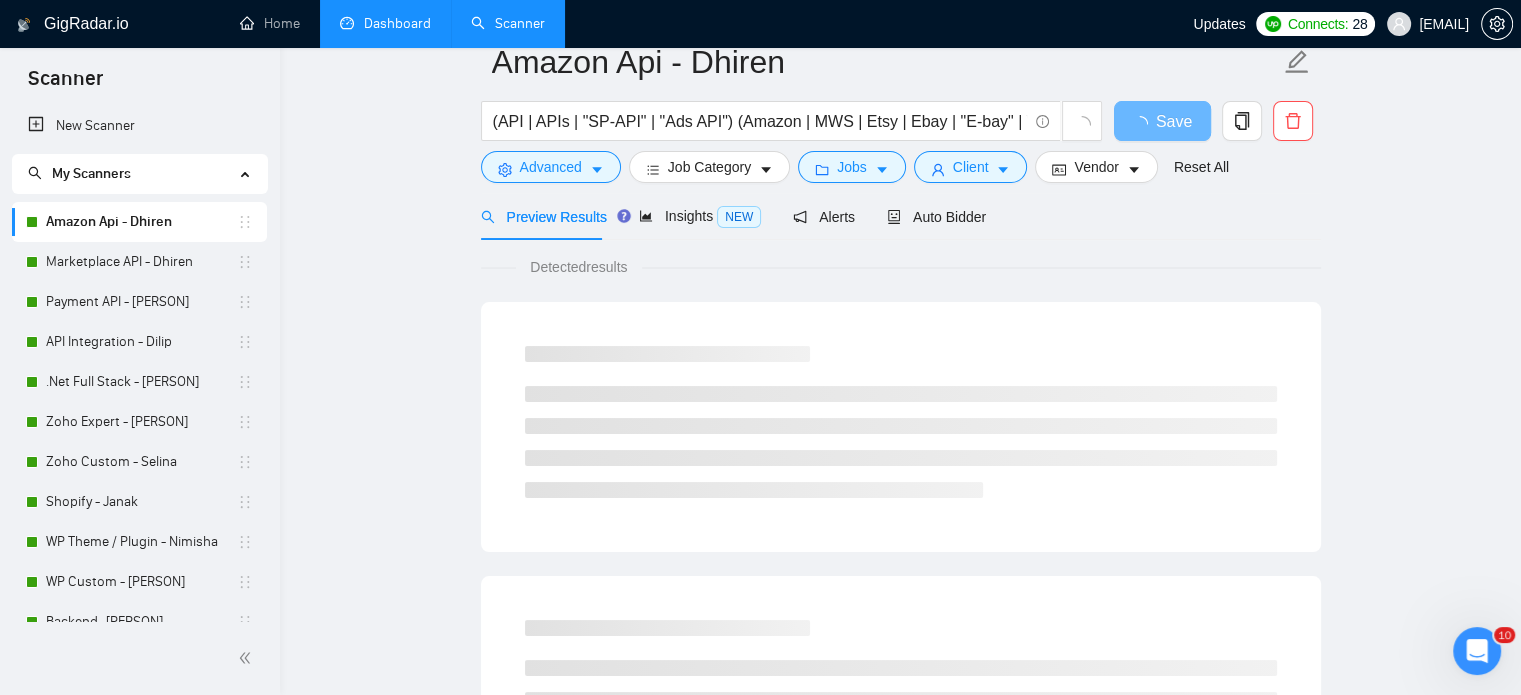 scroll, scrollTop: 19, scrollLeft: 0, axis: vertical 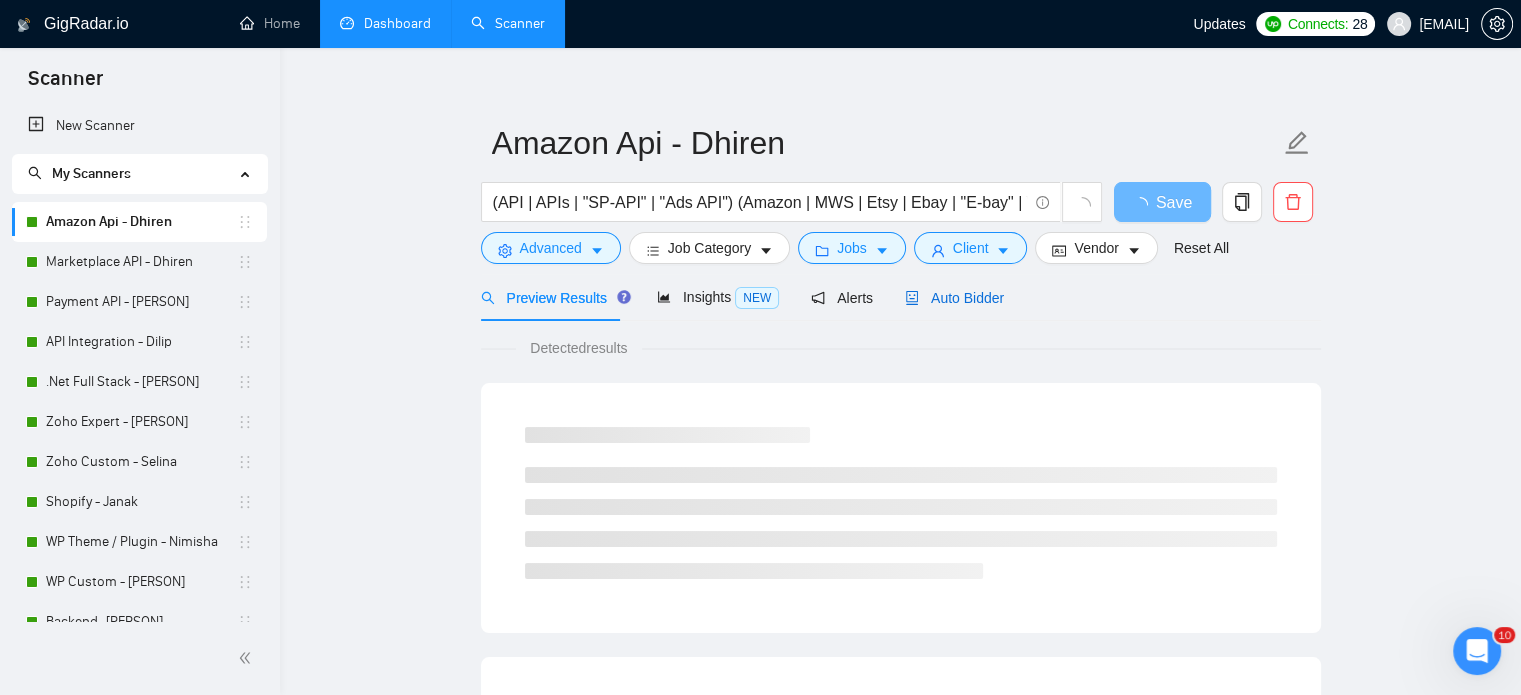 click on "Auto Bidder" at bounding box center [954, 298] 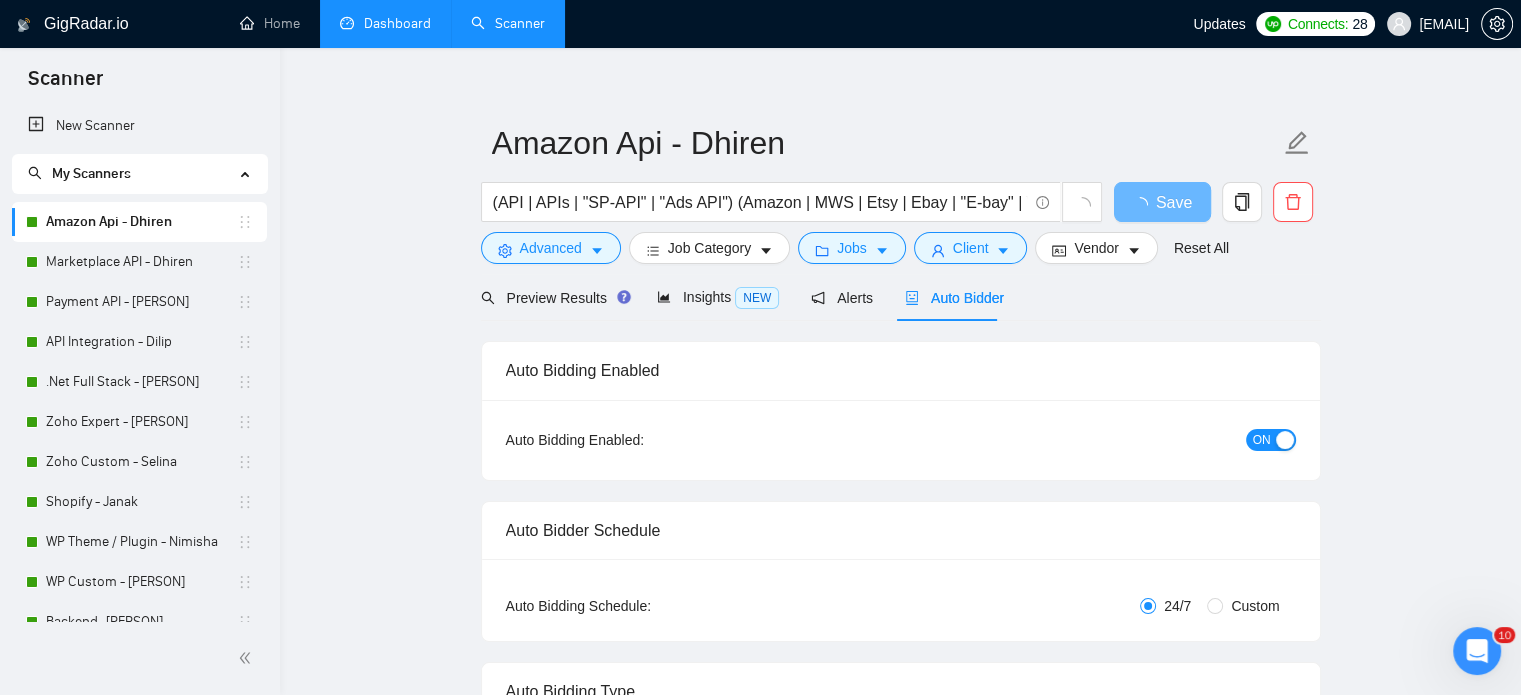 type 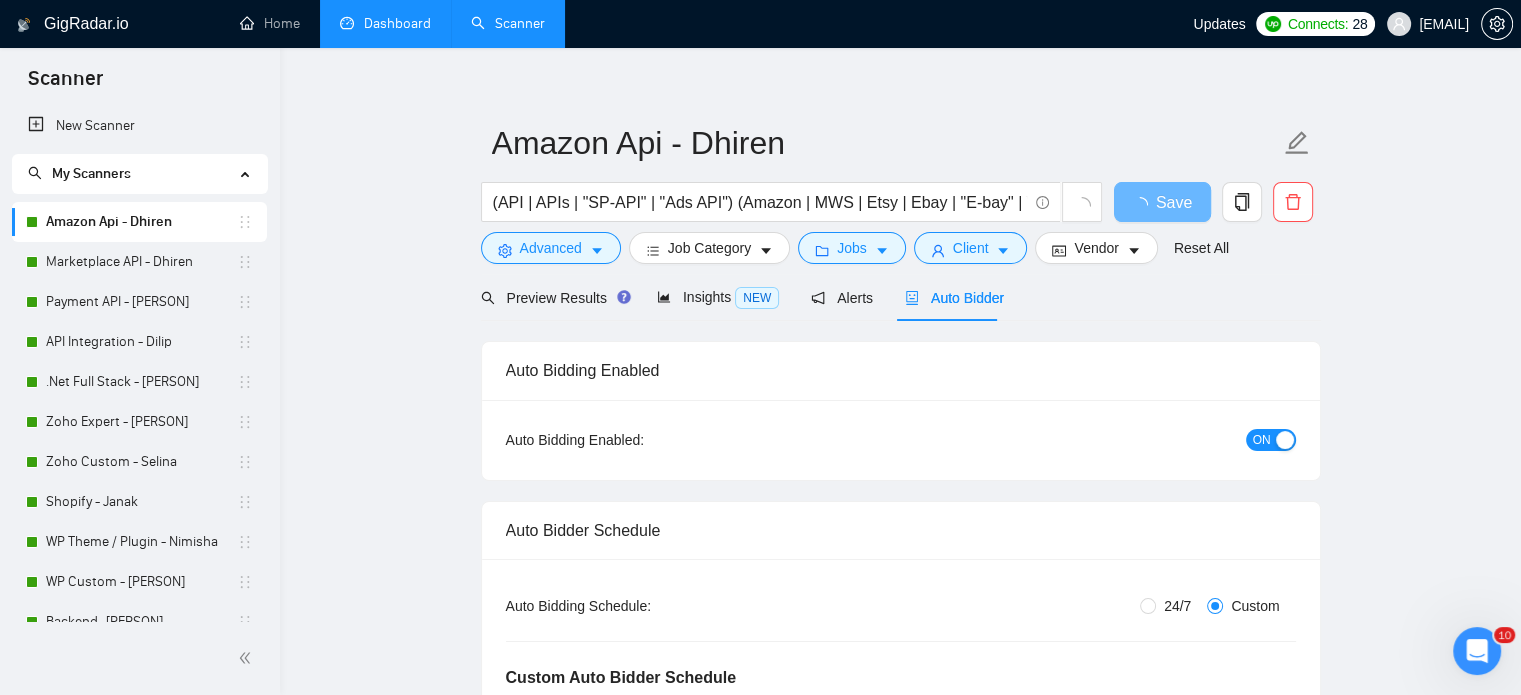 type 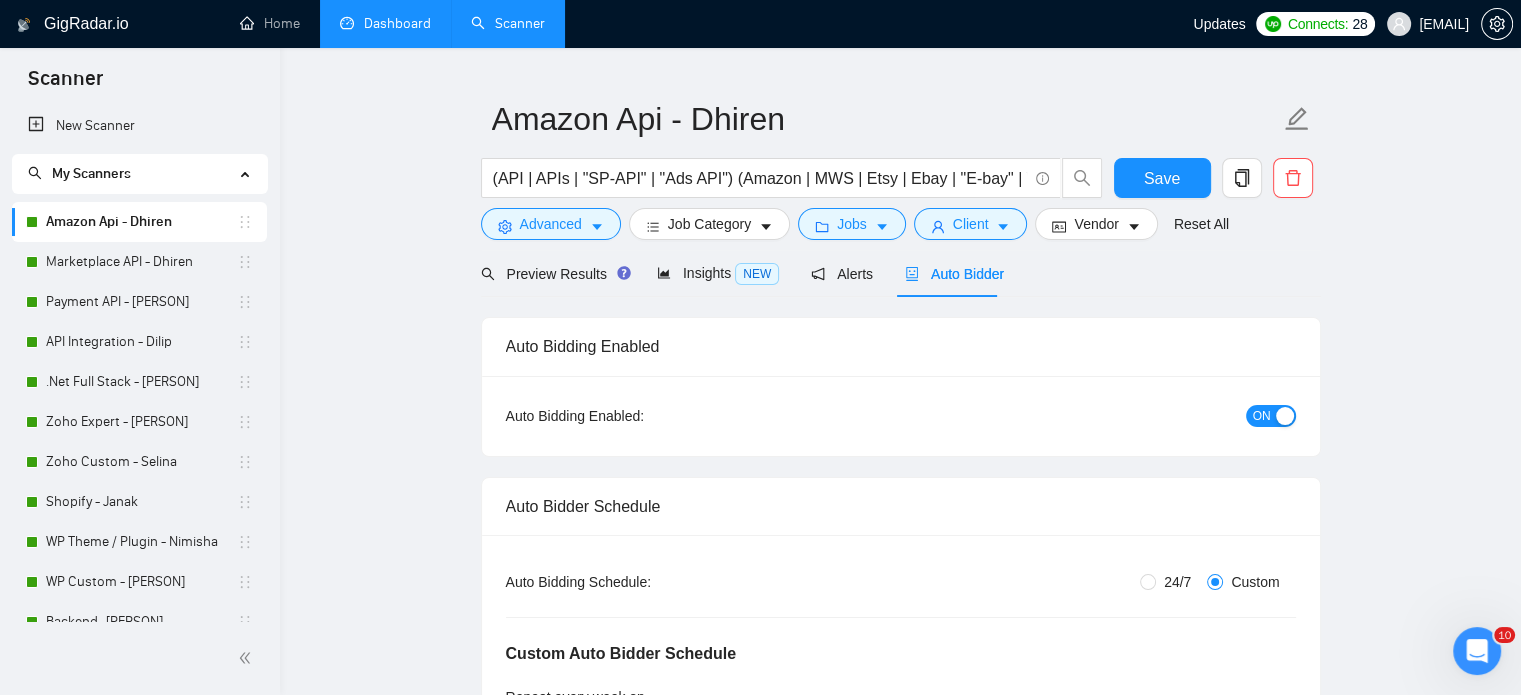 scroll, scrollTop: 0, scrollLeft: 0, axis: both 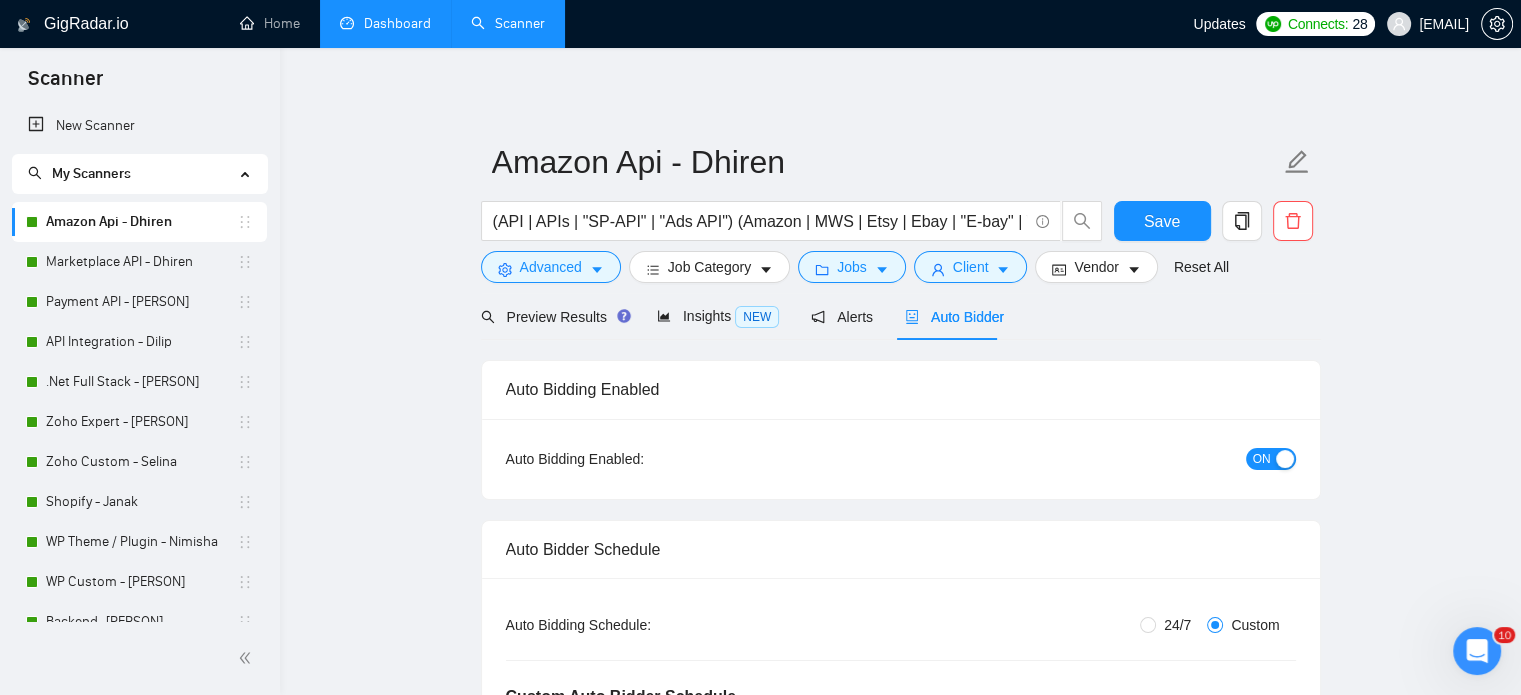 click on "Dashboard" at bounding box center (385, 23) 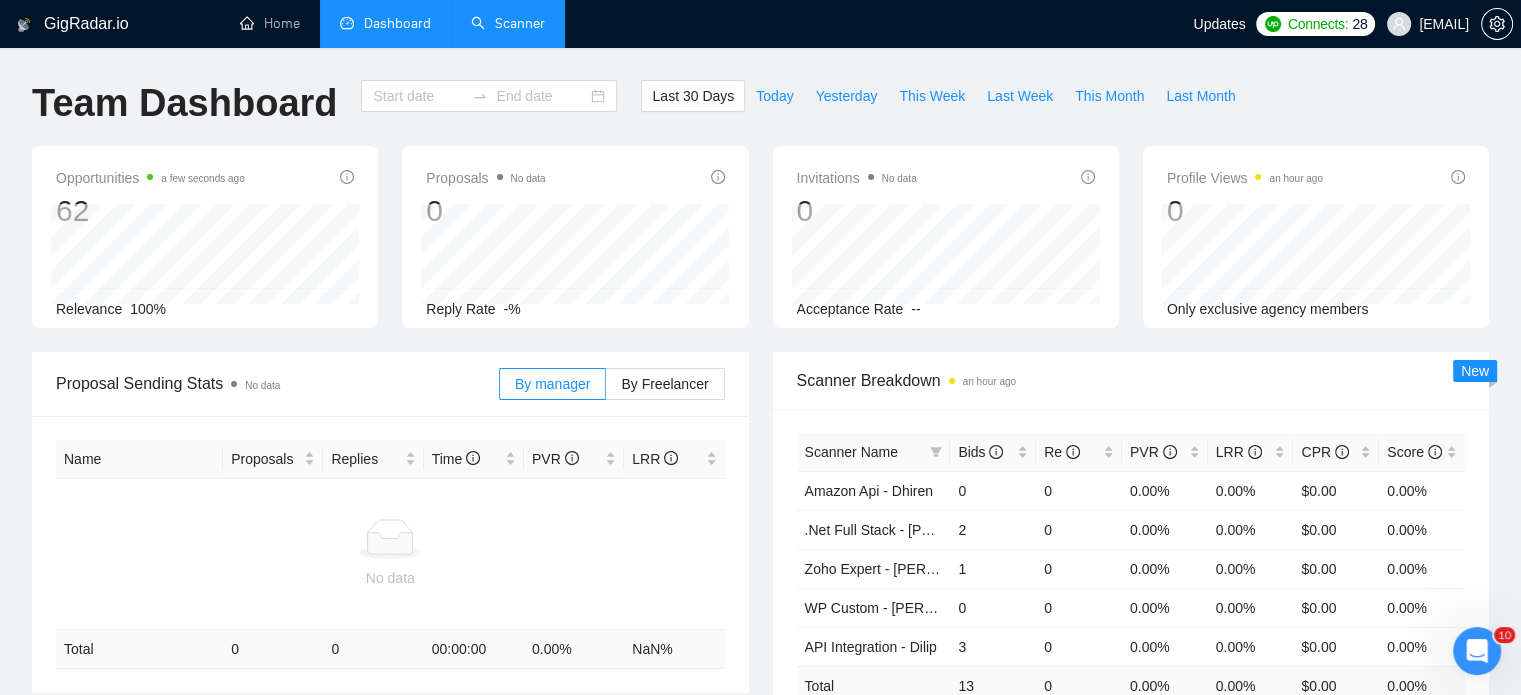 type on "2025-07-07" 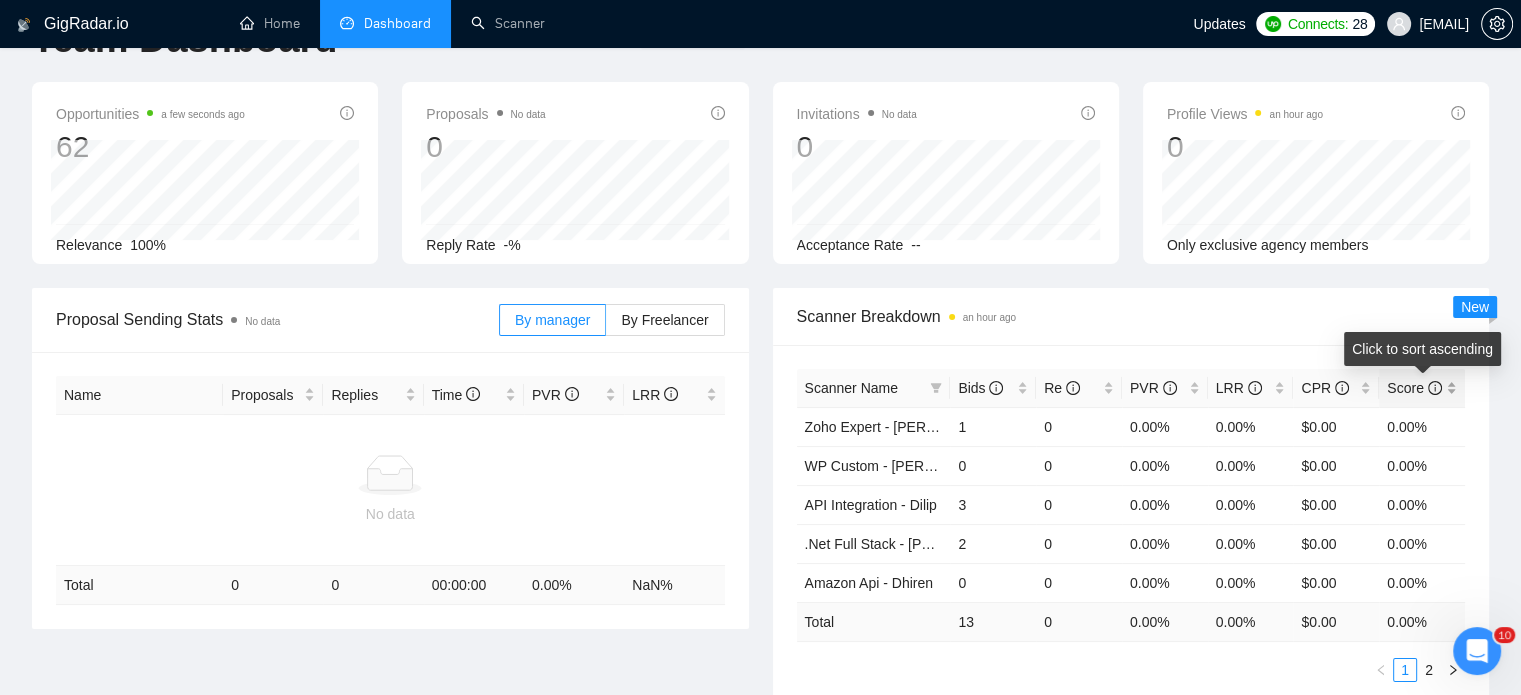 scroll, scrollTop: 200, scrollLeft: 0, axis: vertical 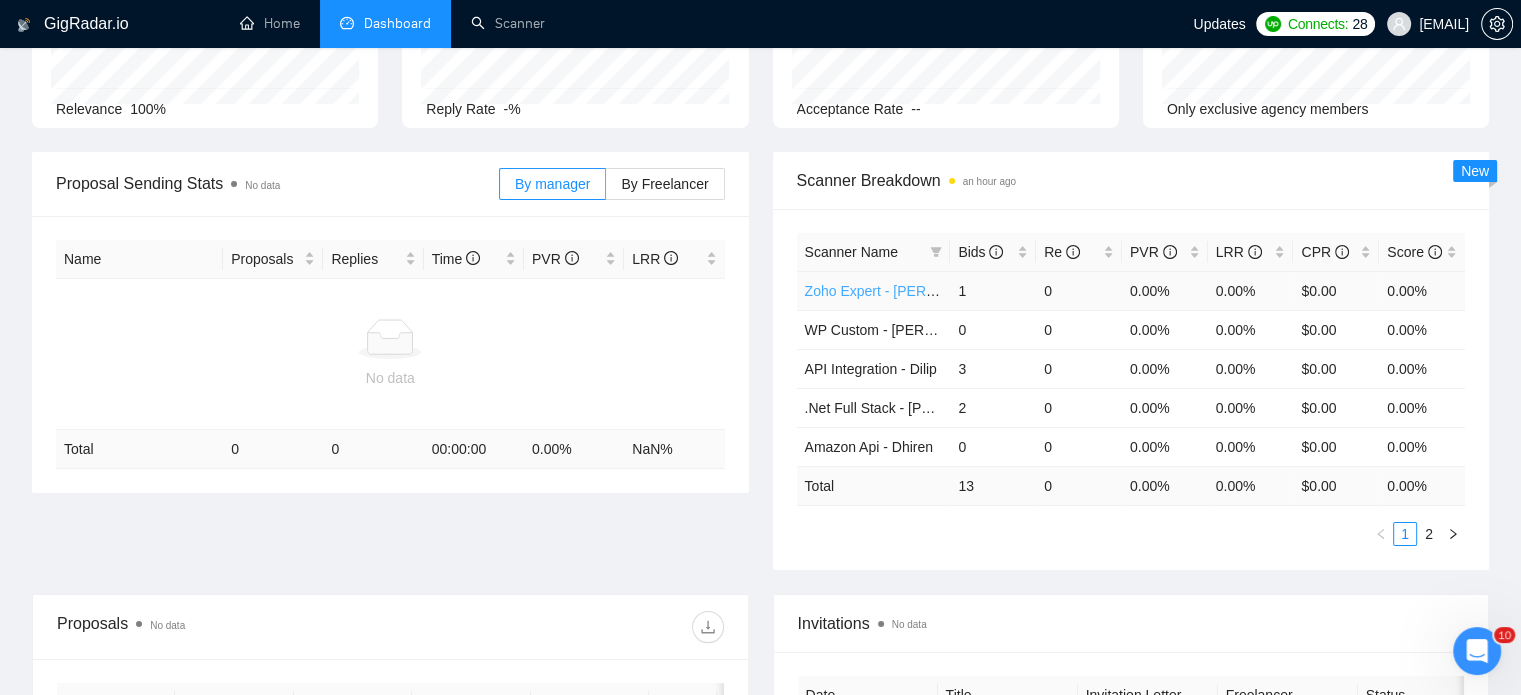 click on "Zoho Expert  - [LAST]" at bounding box center (883, 291) 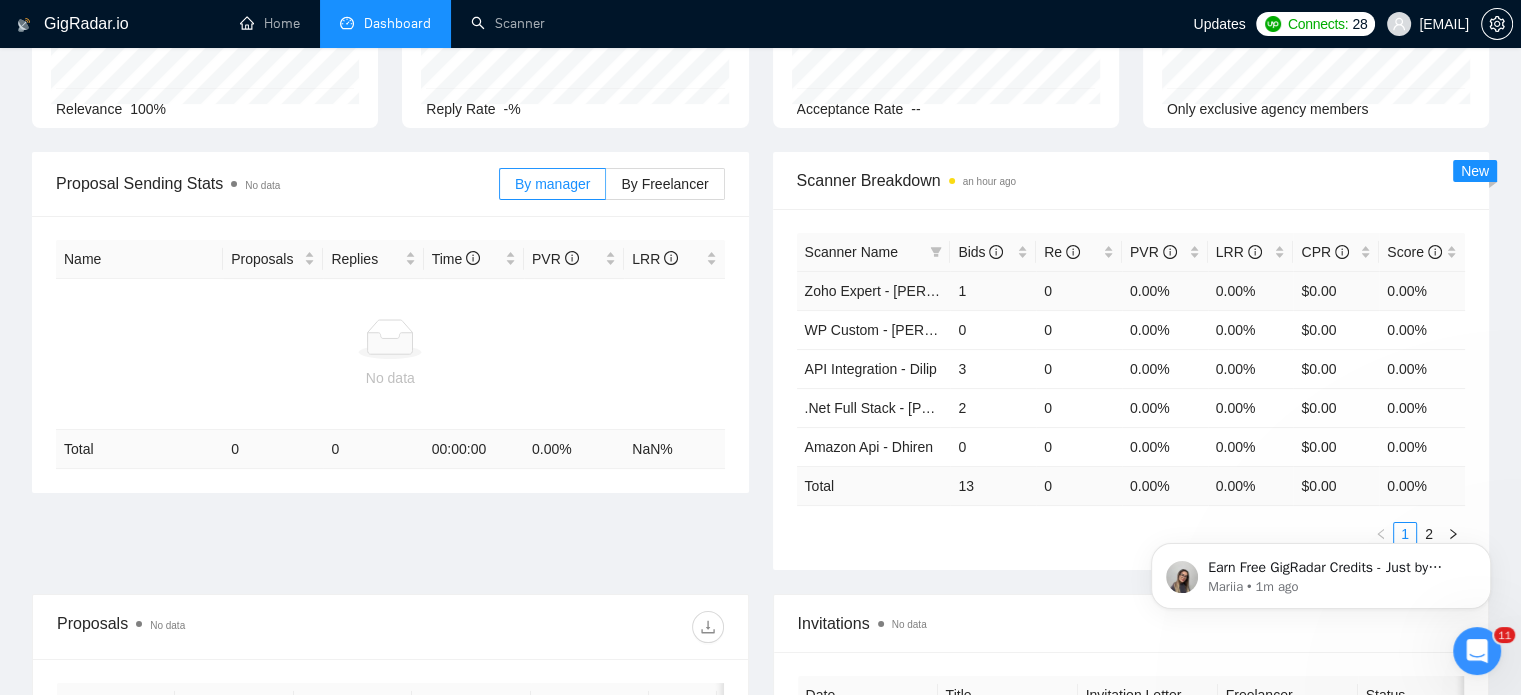 scroll, scrollTop: 0, scrollLeft: 0, axis: both 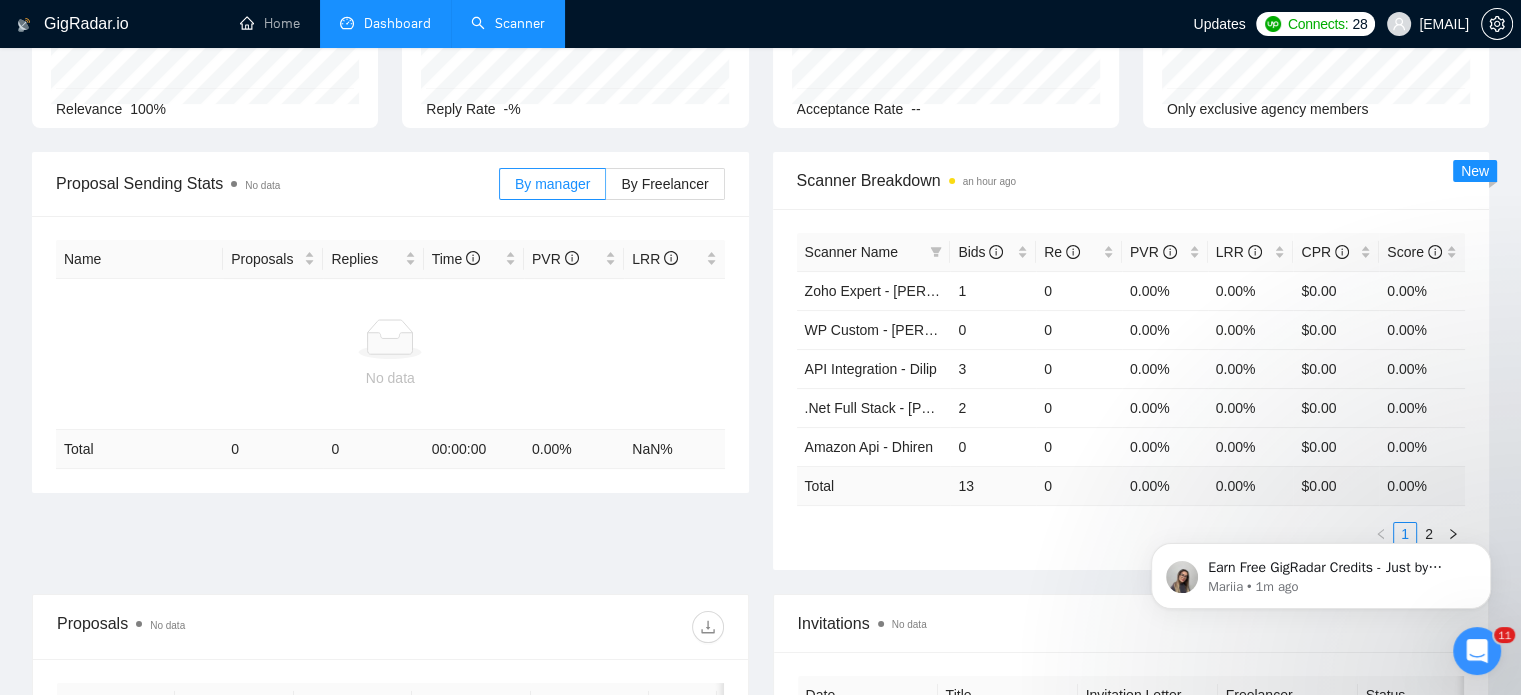 click on "Scanner" at bounding box center [508, 23] 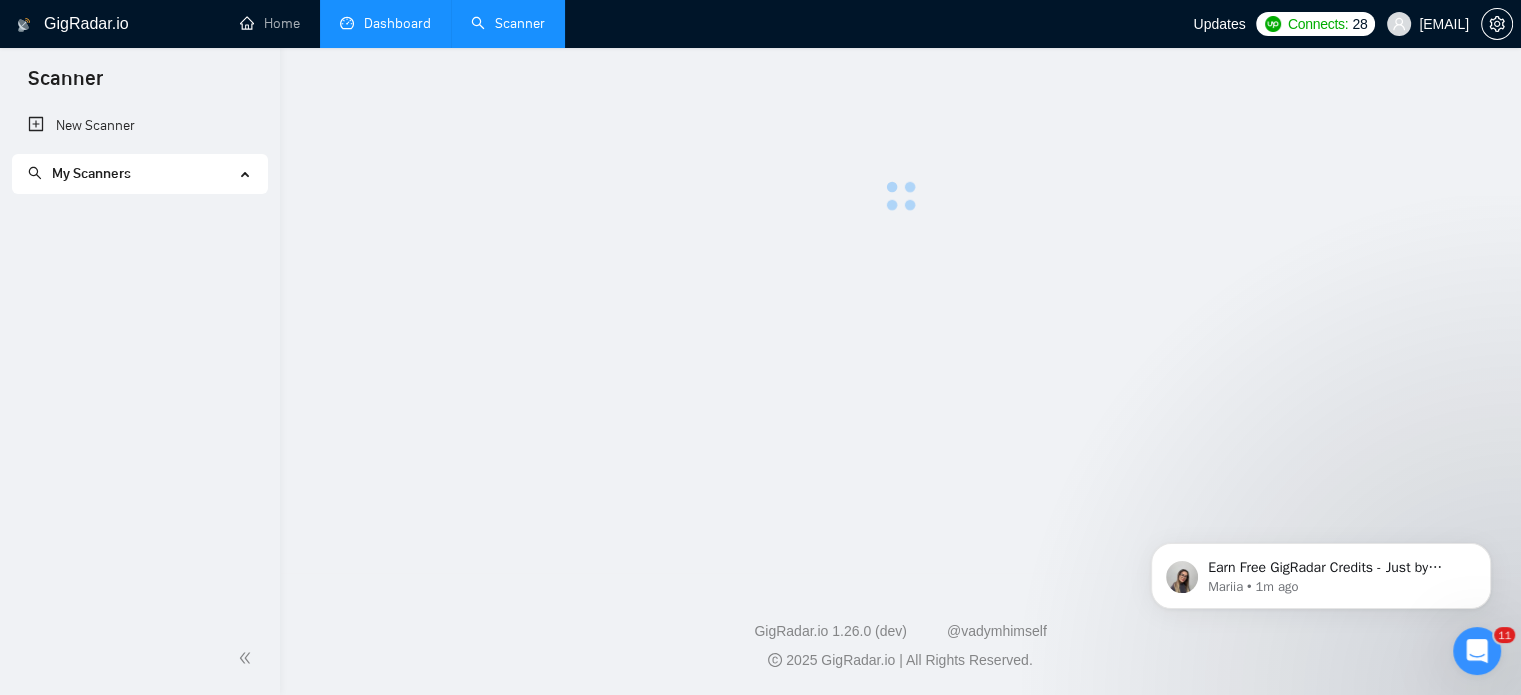 scroll, scrollTop: 0, scrollLeft: 0, axis: both 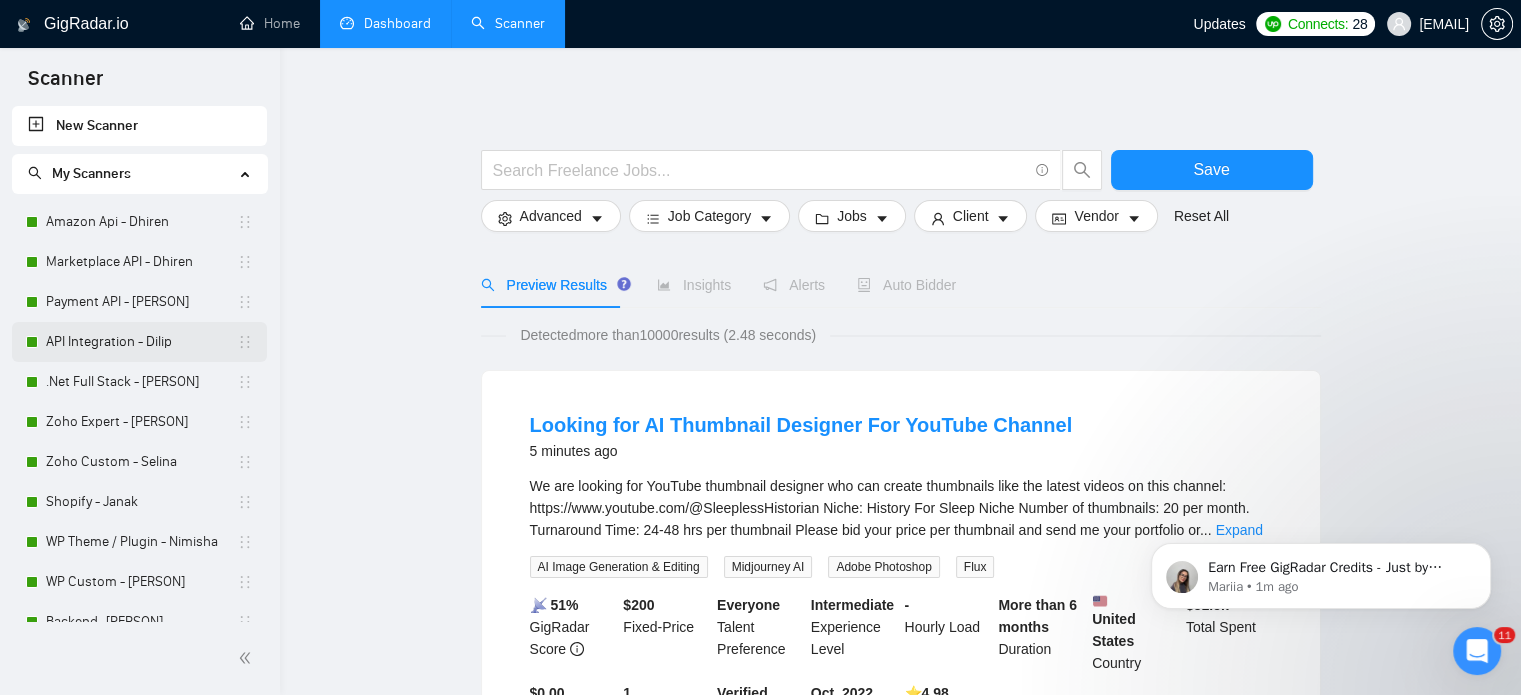click on "API Integration - Dilip" at bounding box center [141, 342] 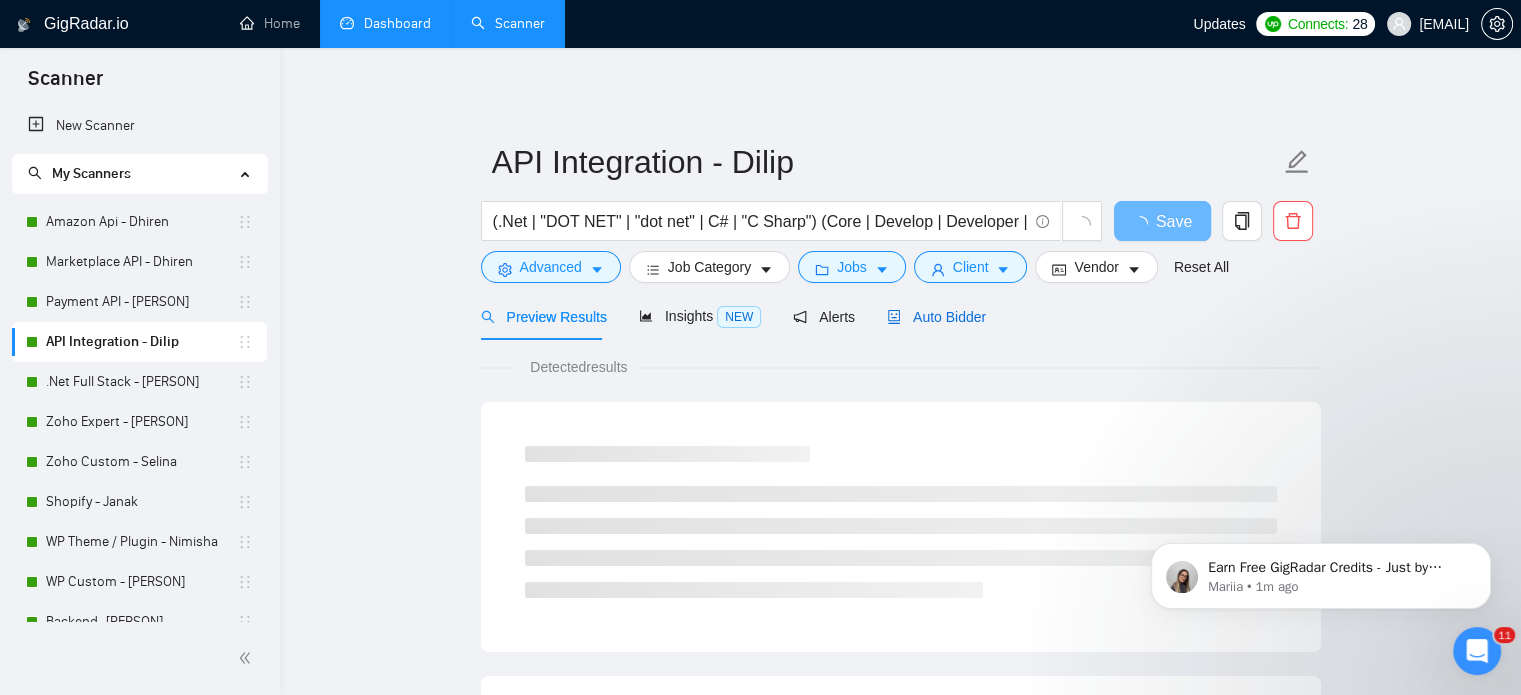 click on "Auto Bidder" at bounding box center (936, 317) 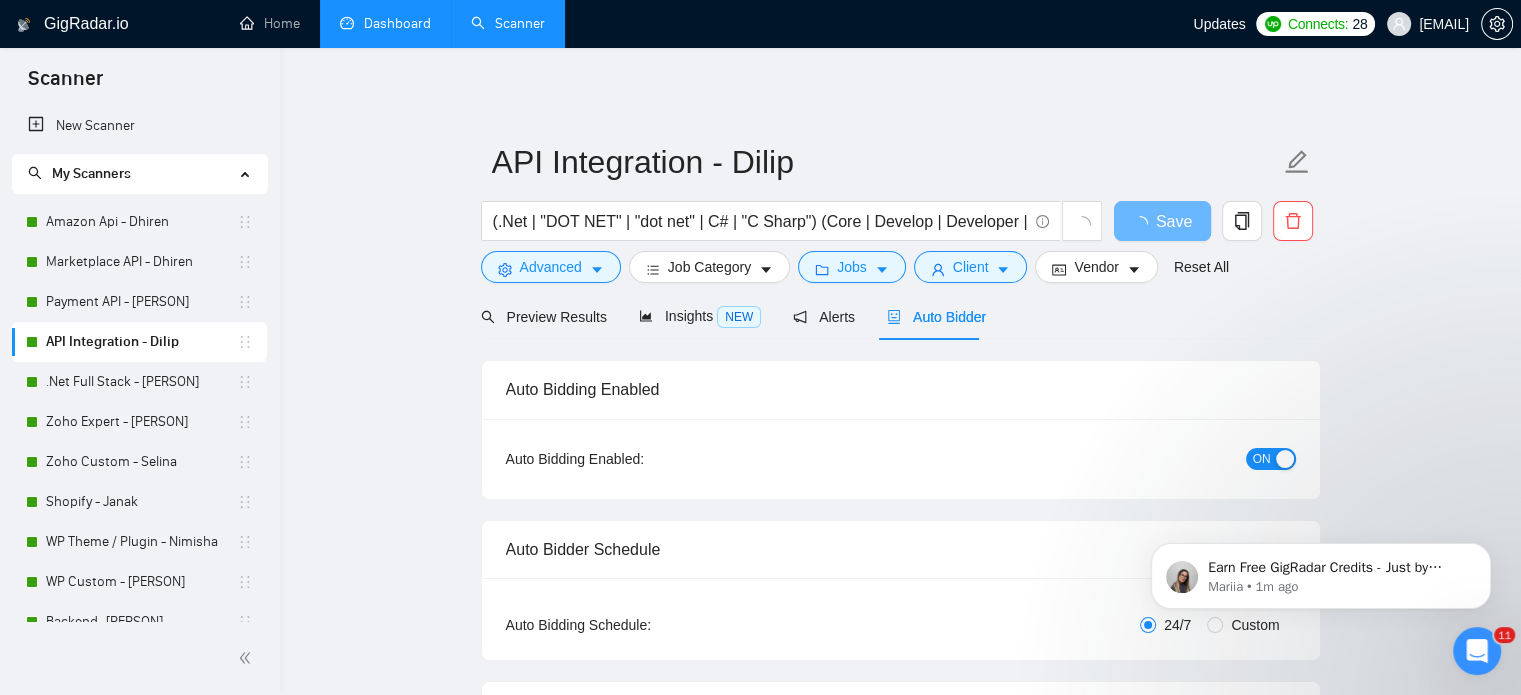 type 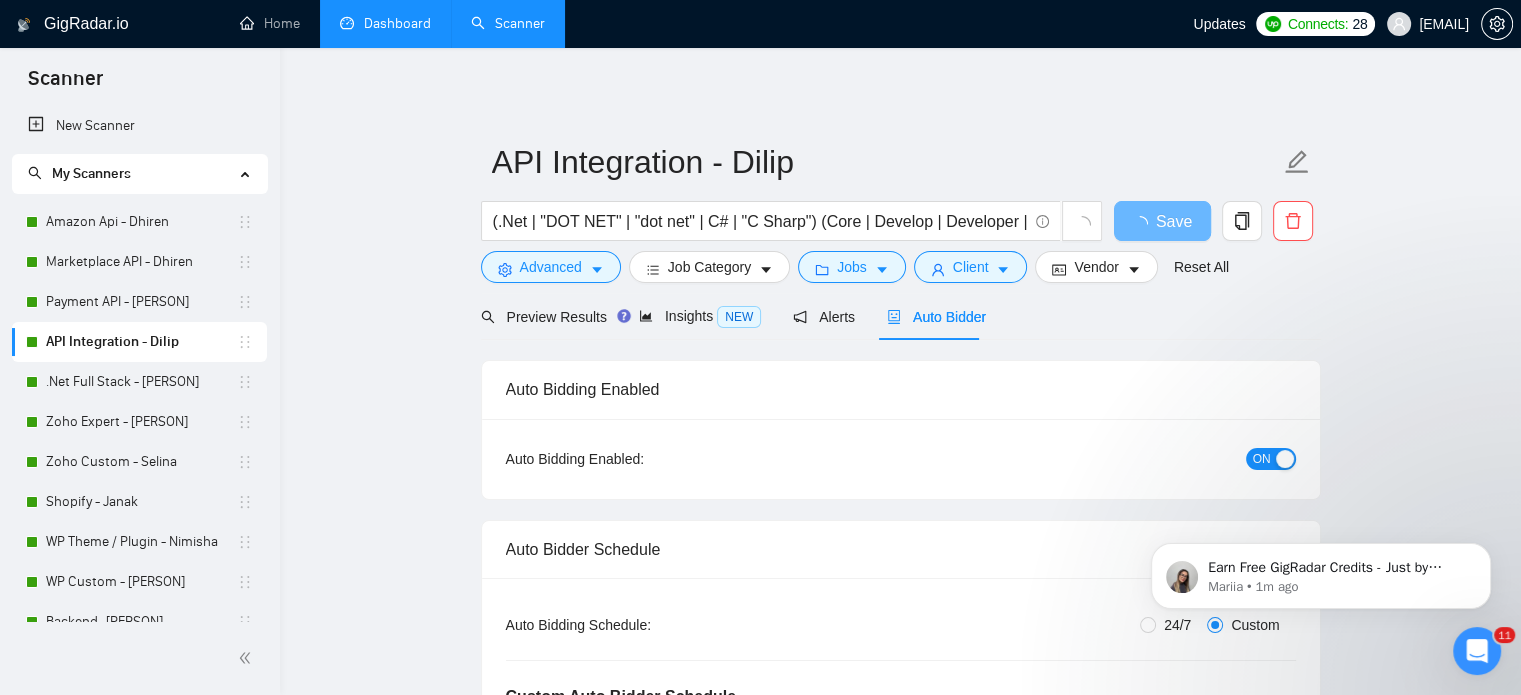 click on "ON" at bounding box center (1262, 459) 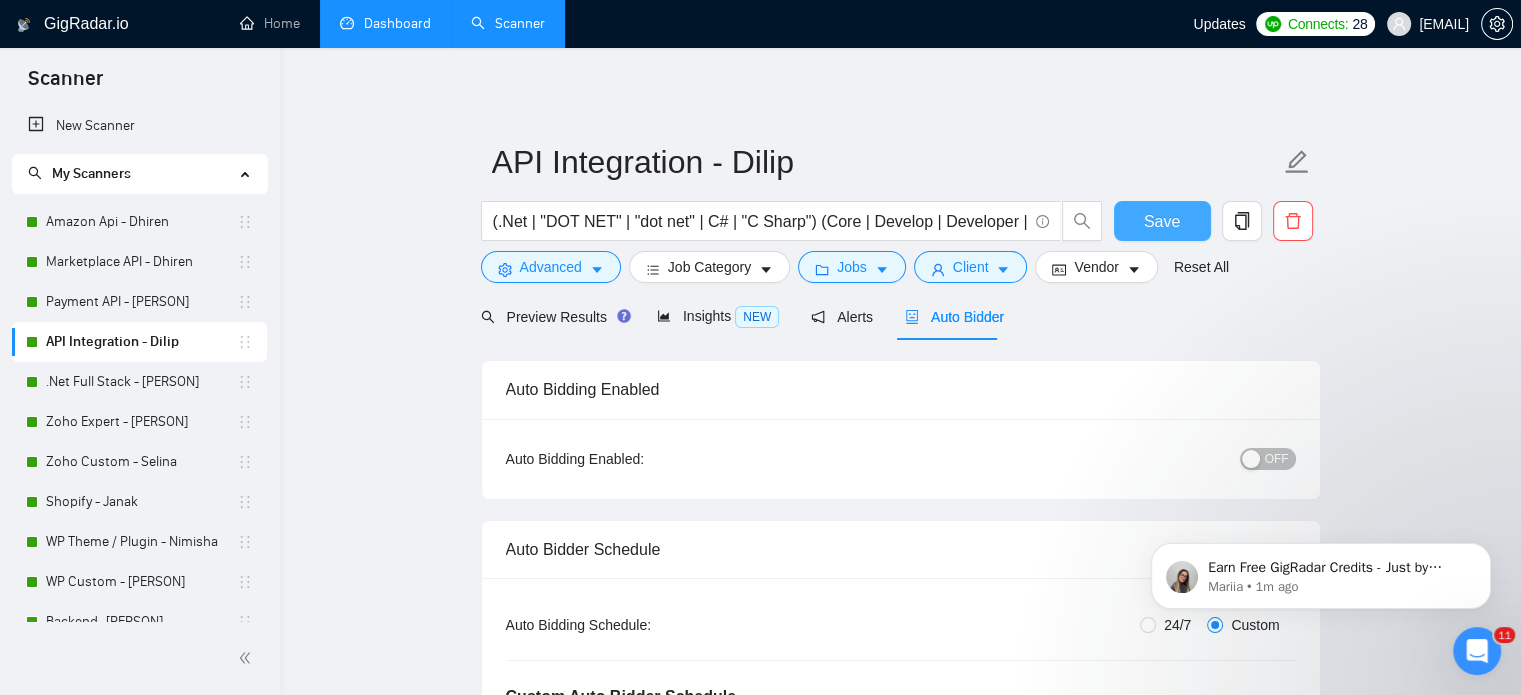 click on "Save" at bounding box center [1162, 221] 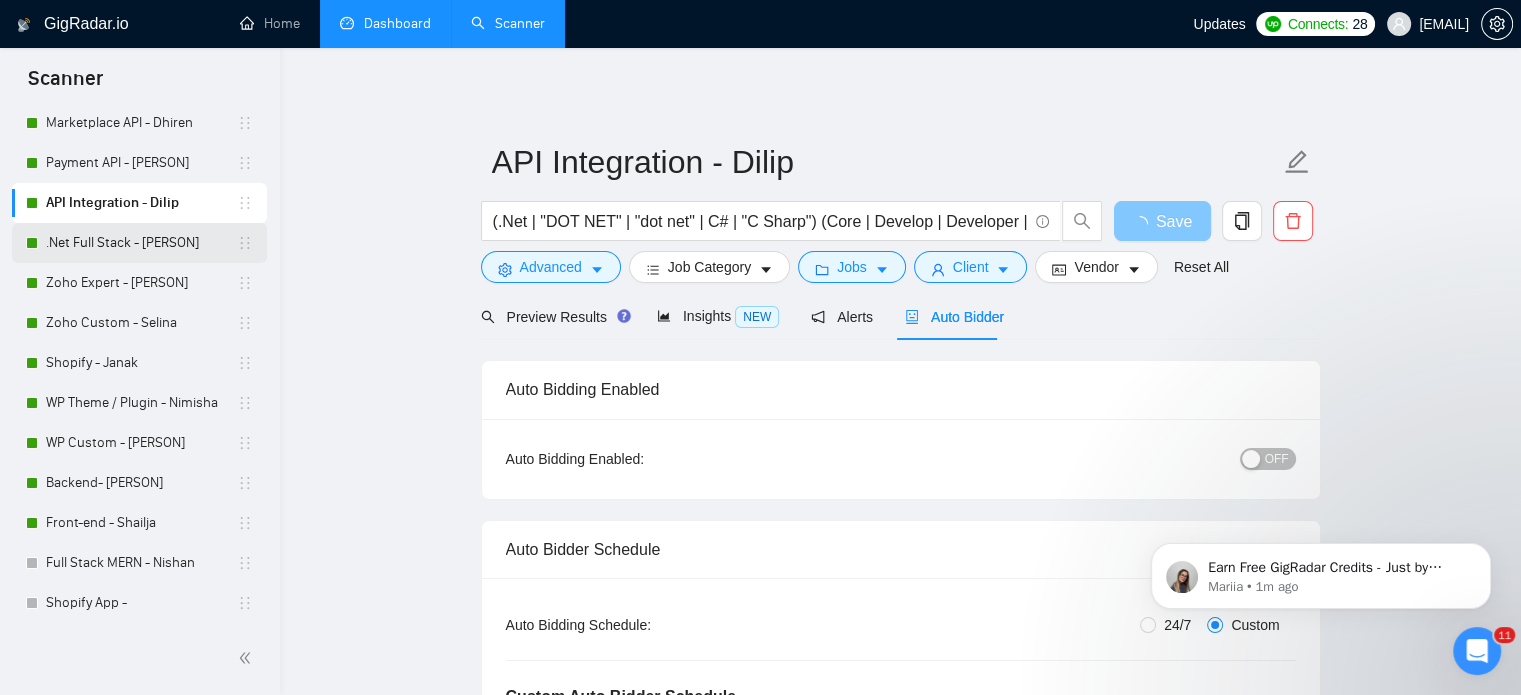 scroll, scrollTop: 140, scrollLeft: 0, axis: vertical 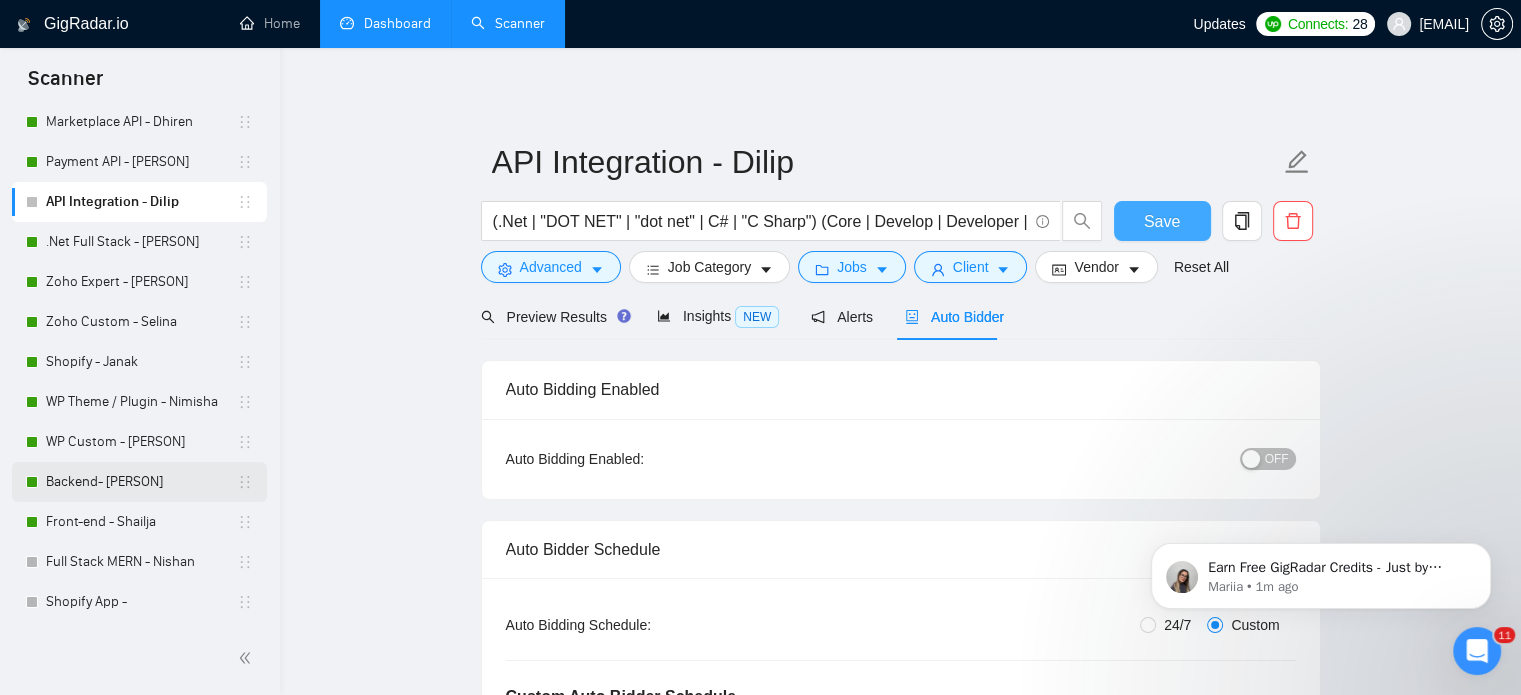 type 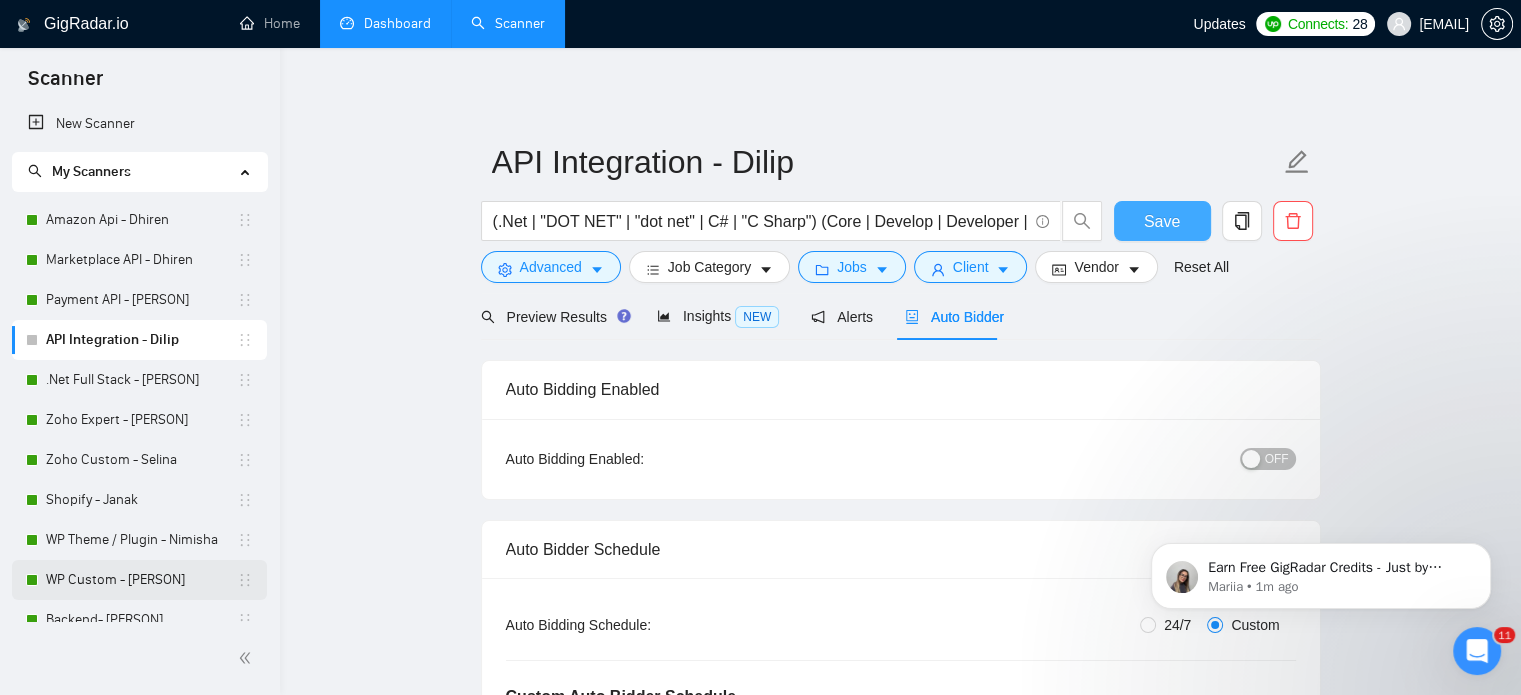 scroll, scrollTop: 0, scrollLeft: 0, axis: both 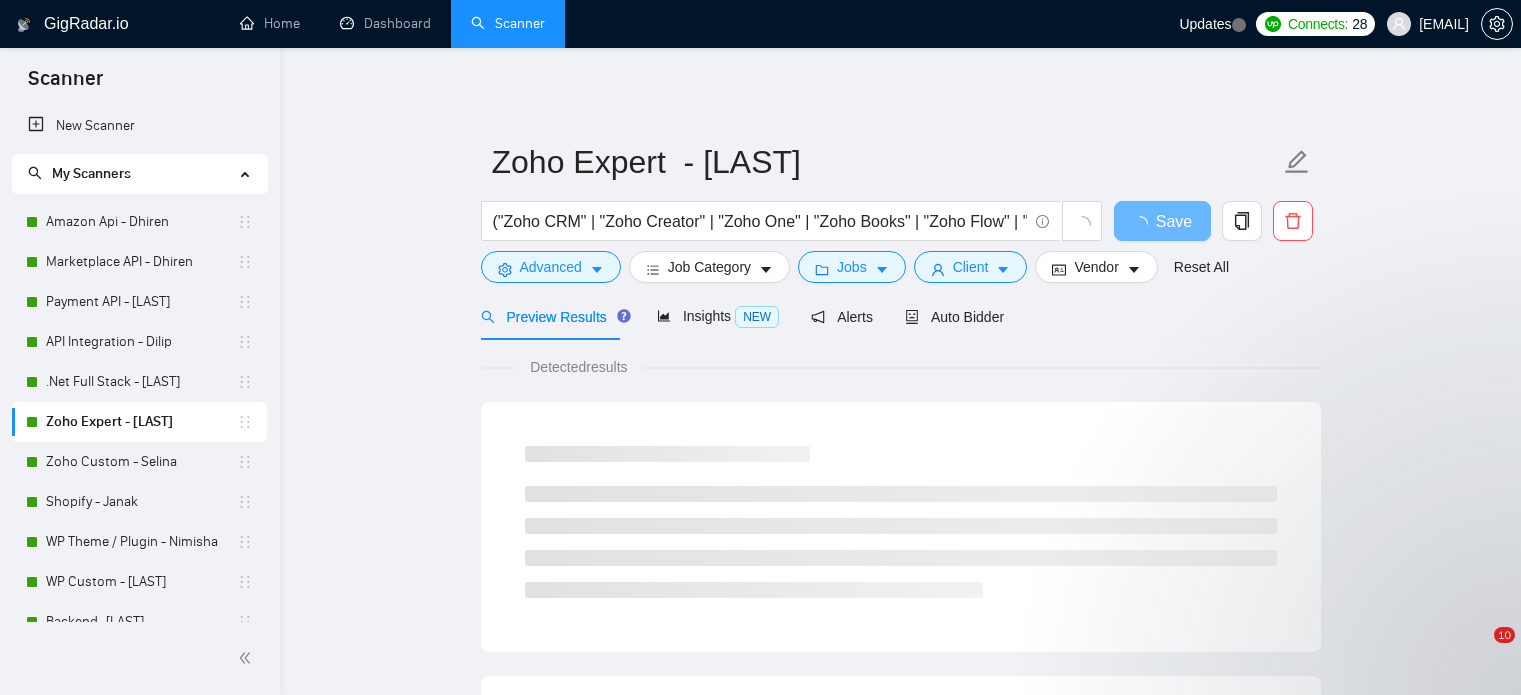 click on "Auto Bidder" at bounding box center [954, 317] 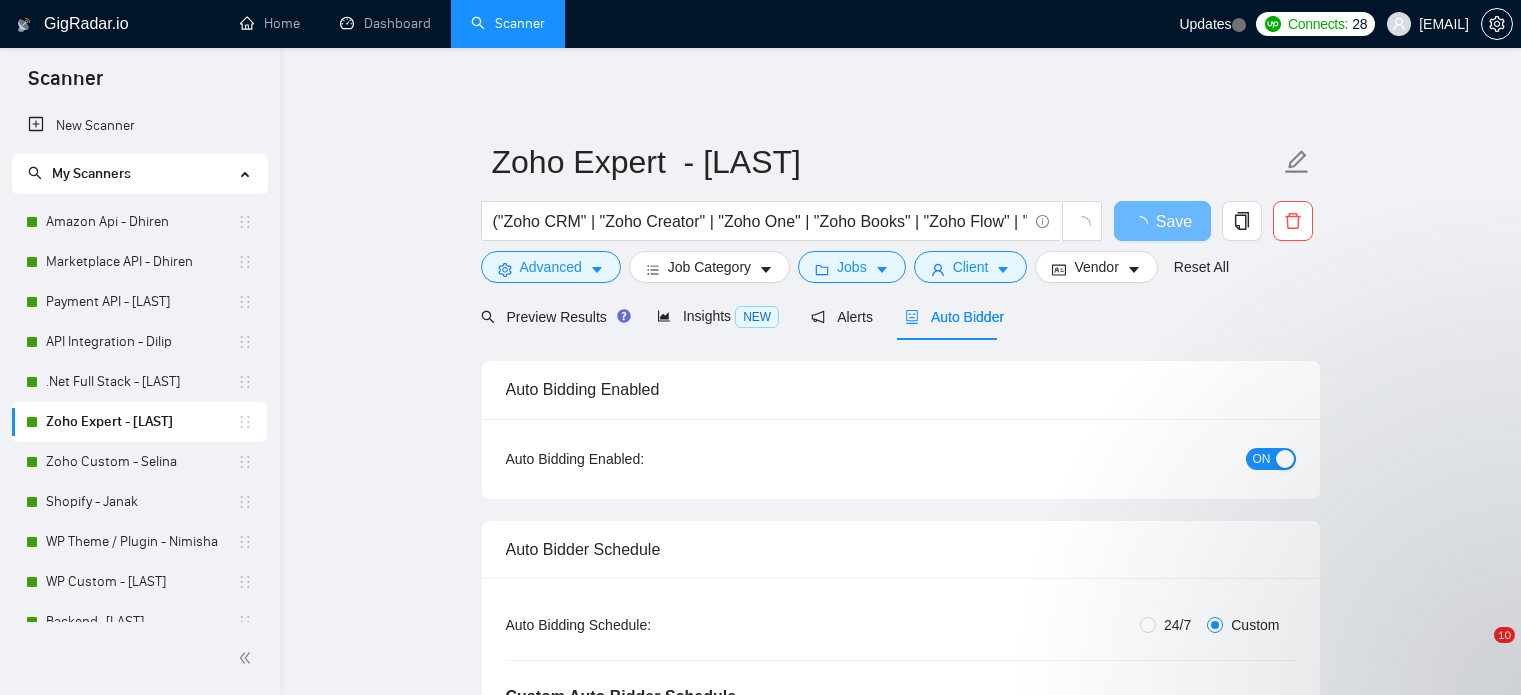 scroll, scrollTop: 0, scrollLeft: 0, axis: both 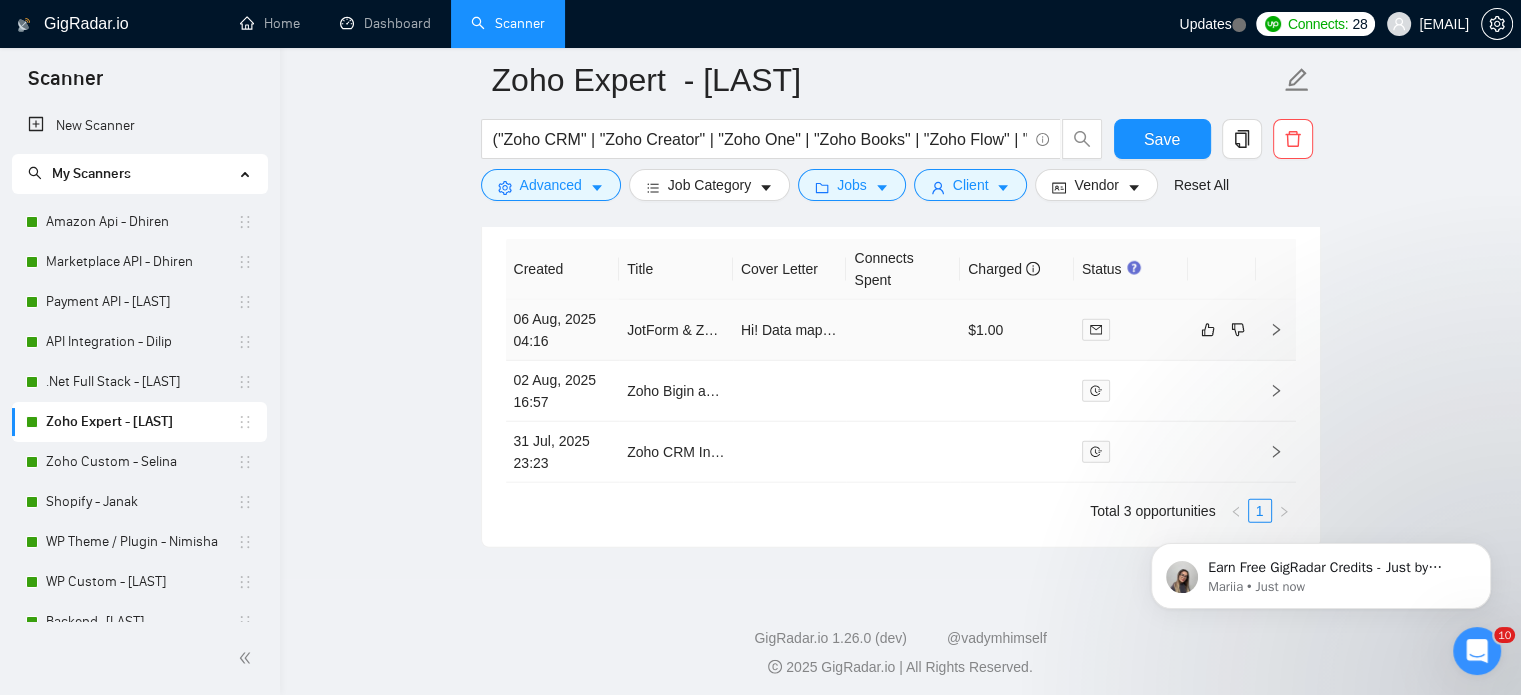 click 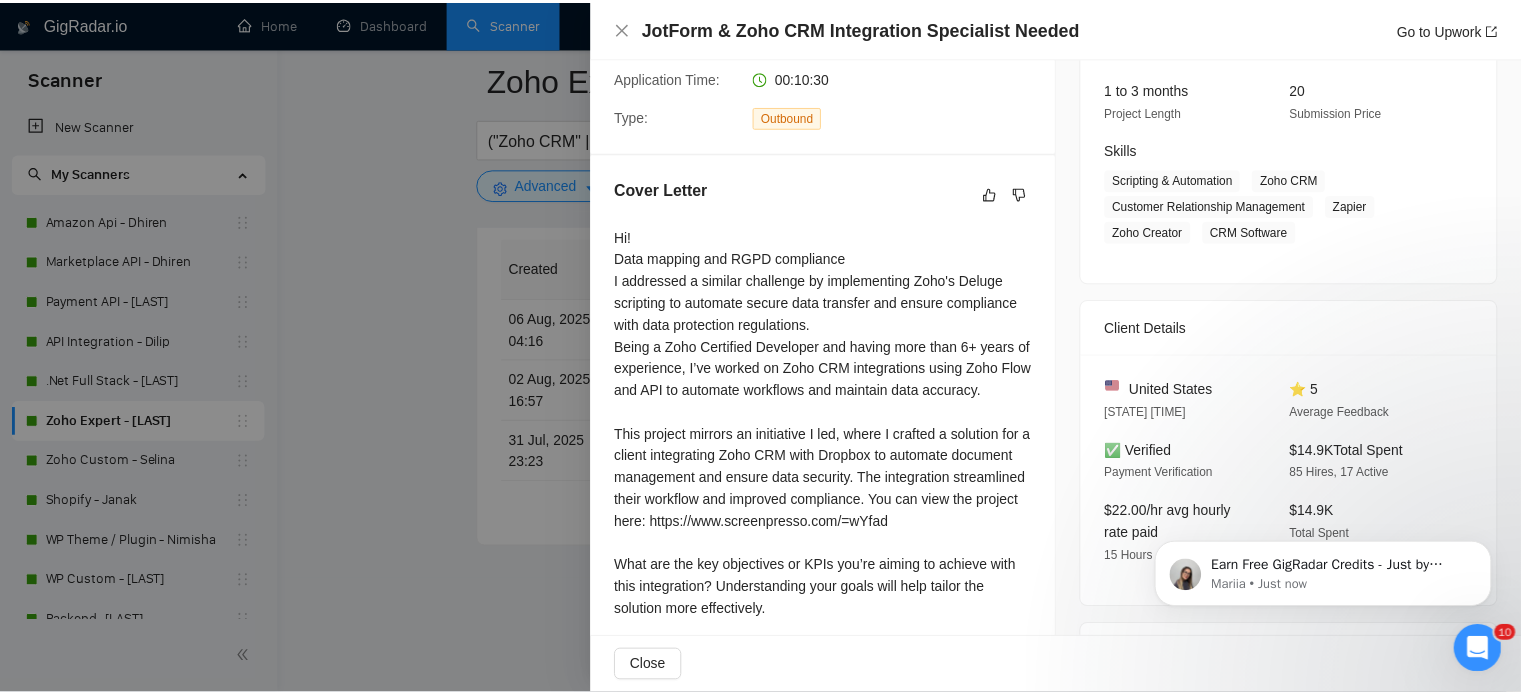 scroll, scrollTop: 0, scrollLeft: 0, axis: both 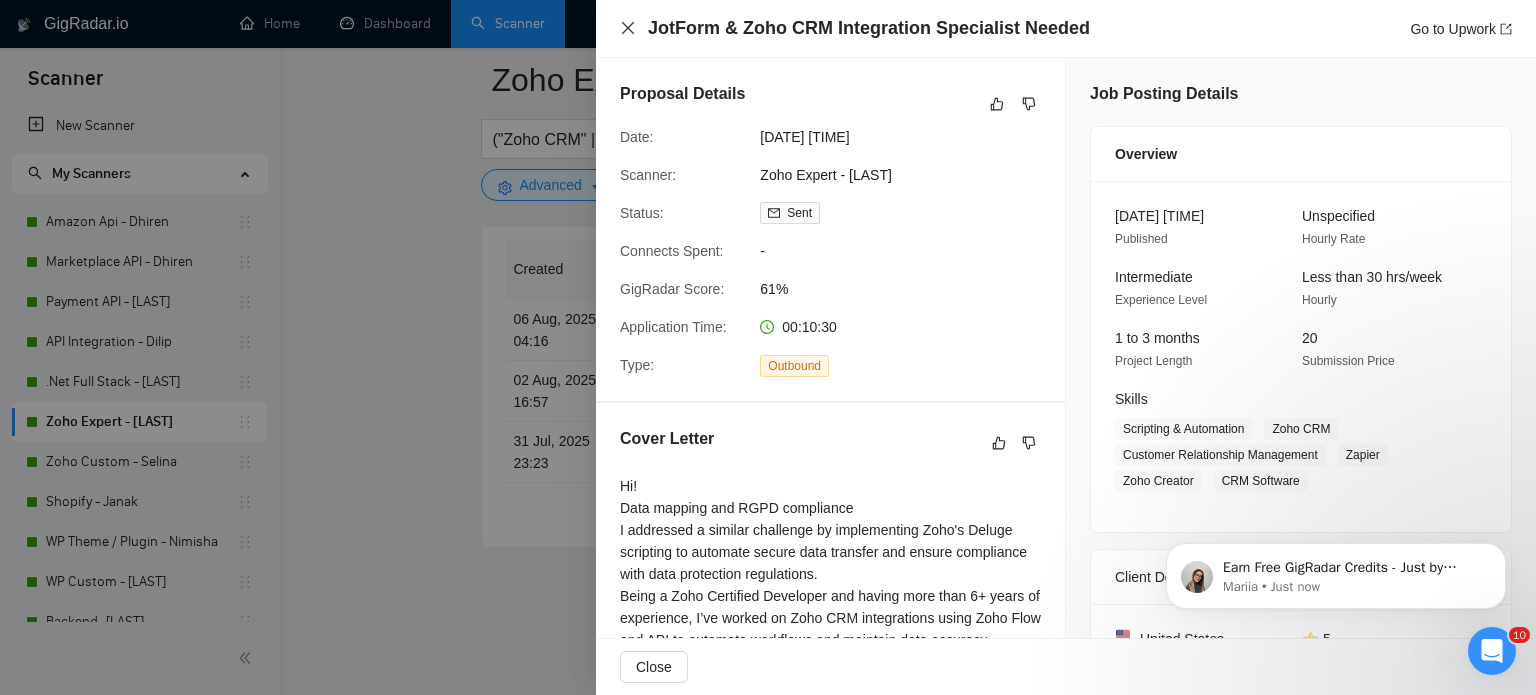 drag, startPoint x: 627, startPoint y: 25, endPoint x: 822, endPoint y: 491, distance: 505.15442 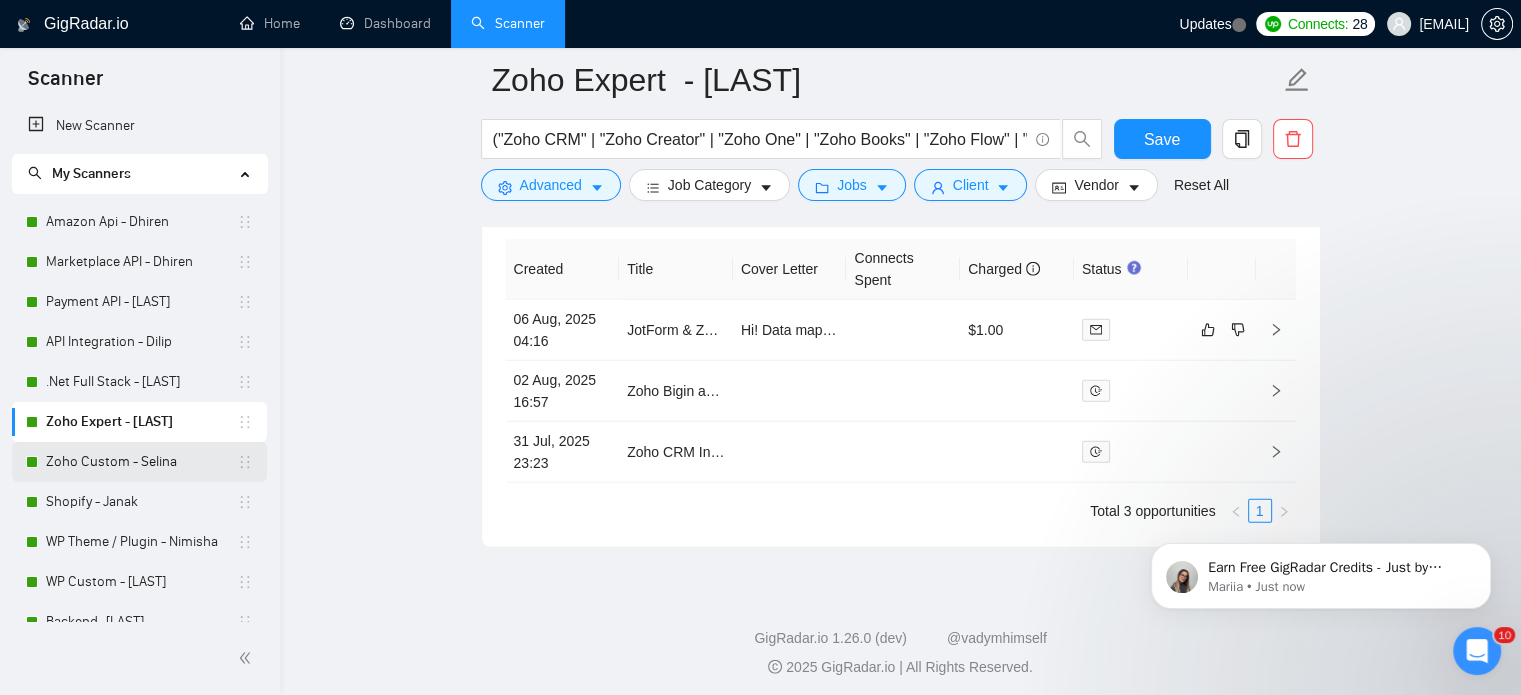 click on "Zoho Custom  - Selina" at bounding box center [141, 462] 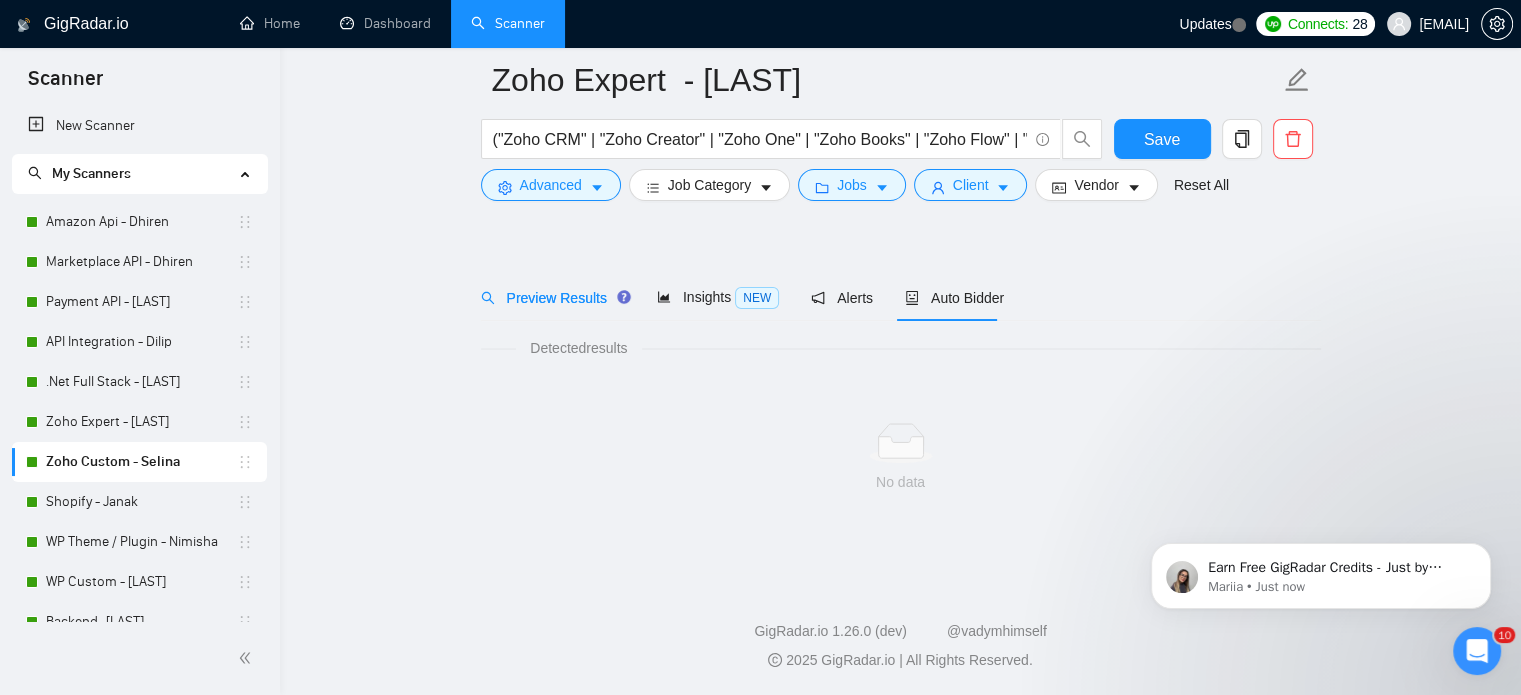scroll, scrollTop: 35, scrollLeft: 0, axis: vertical 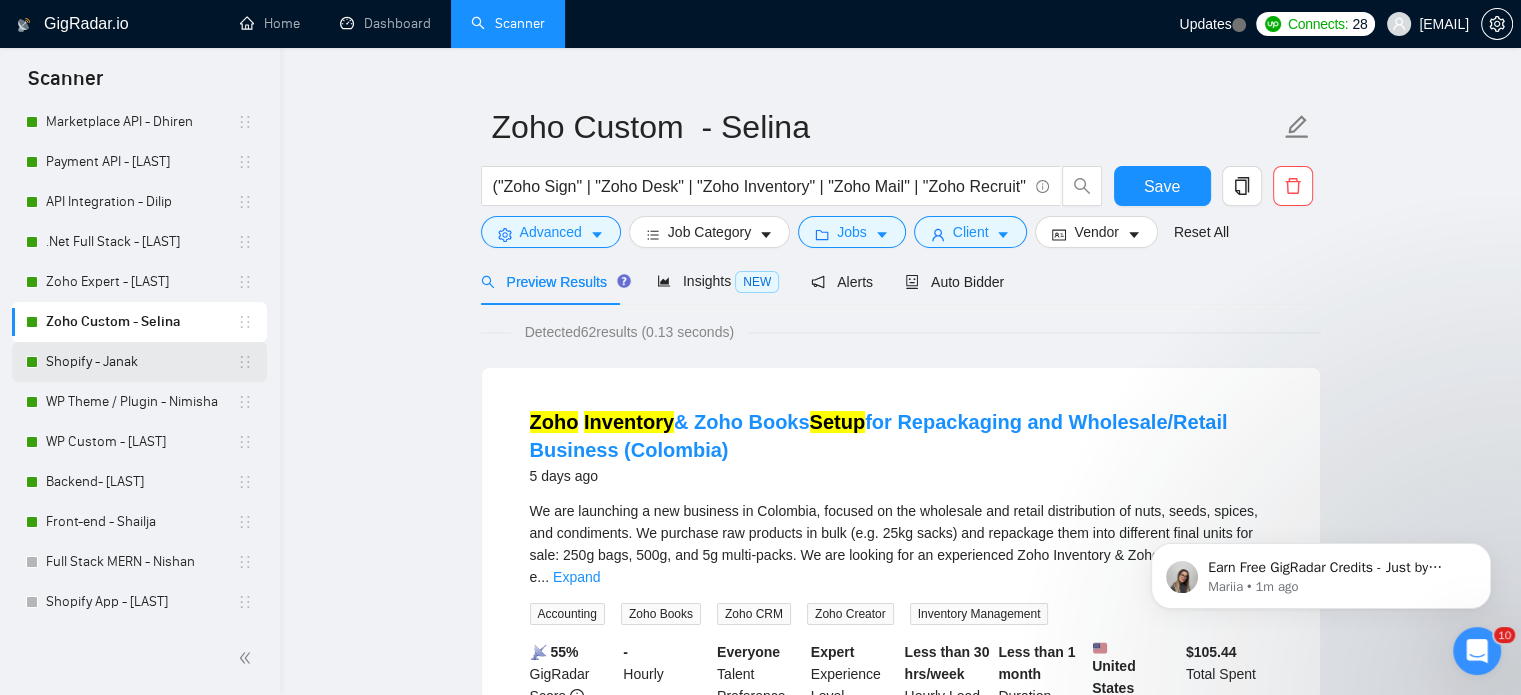 click on "Shopify - Janak" at bounding box center (141, 362) 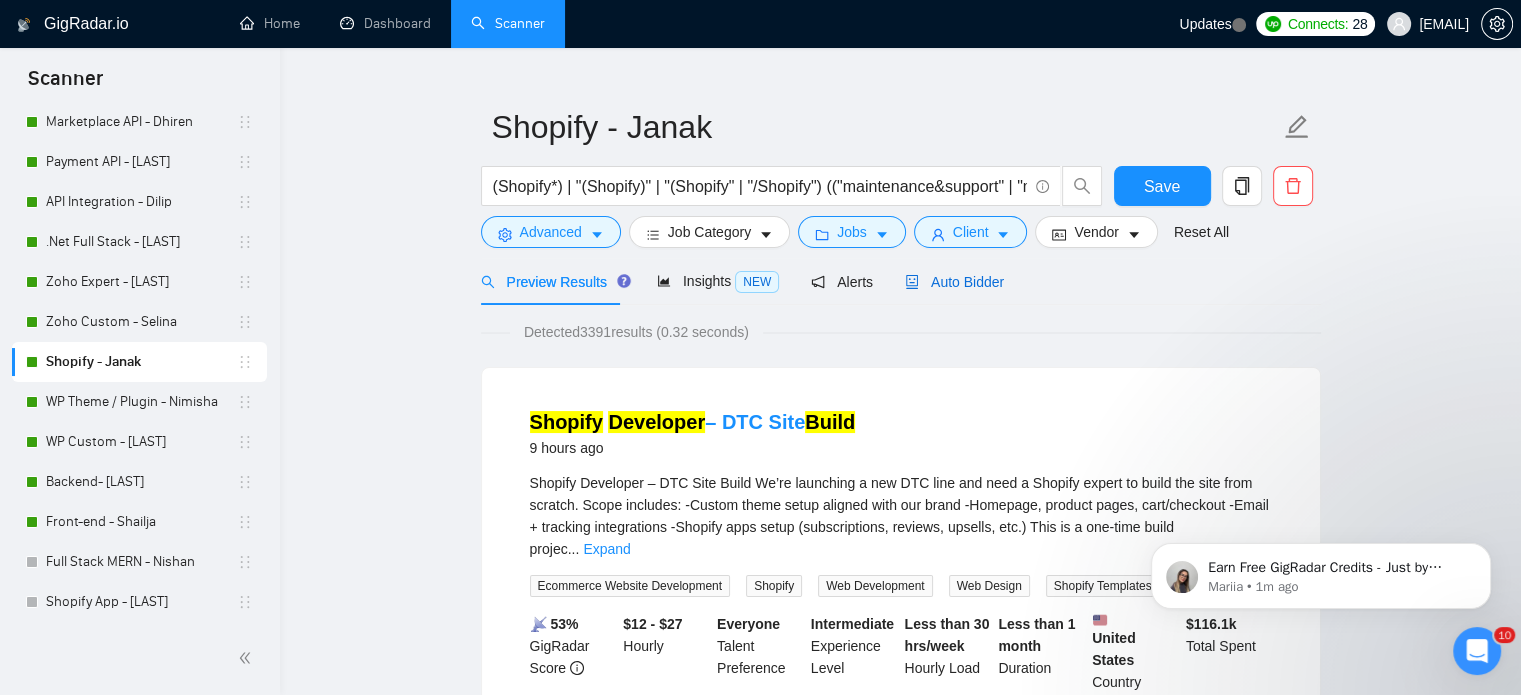 click on "Auto Bidder" at bounding box center (954, 282) 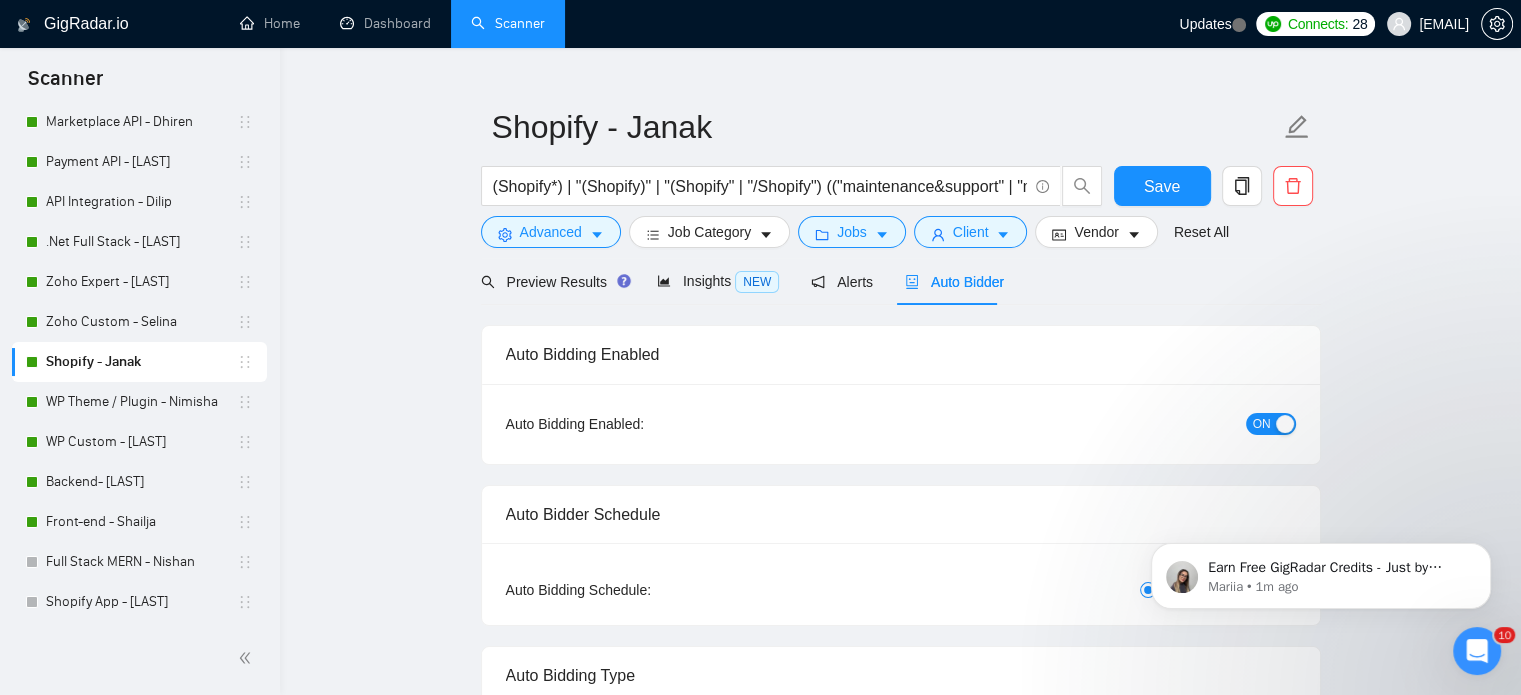 type 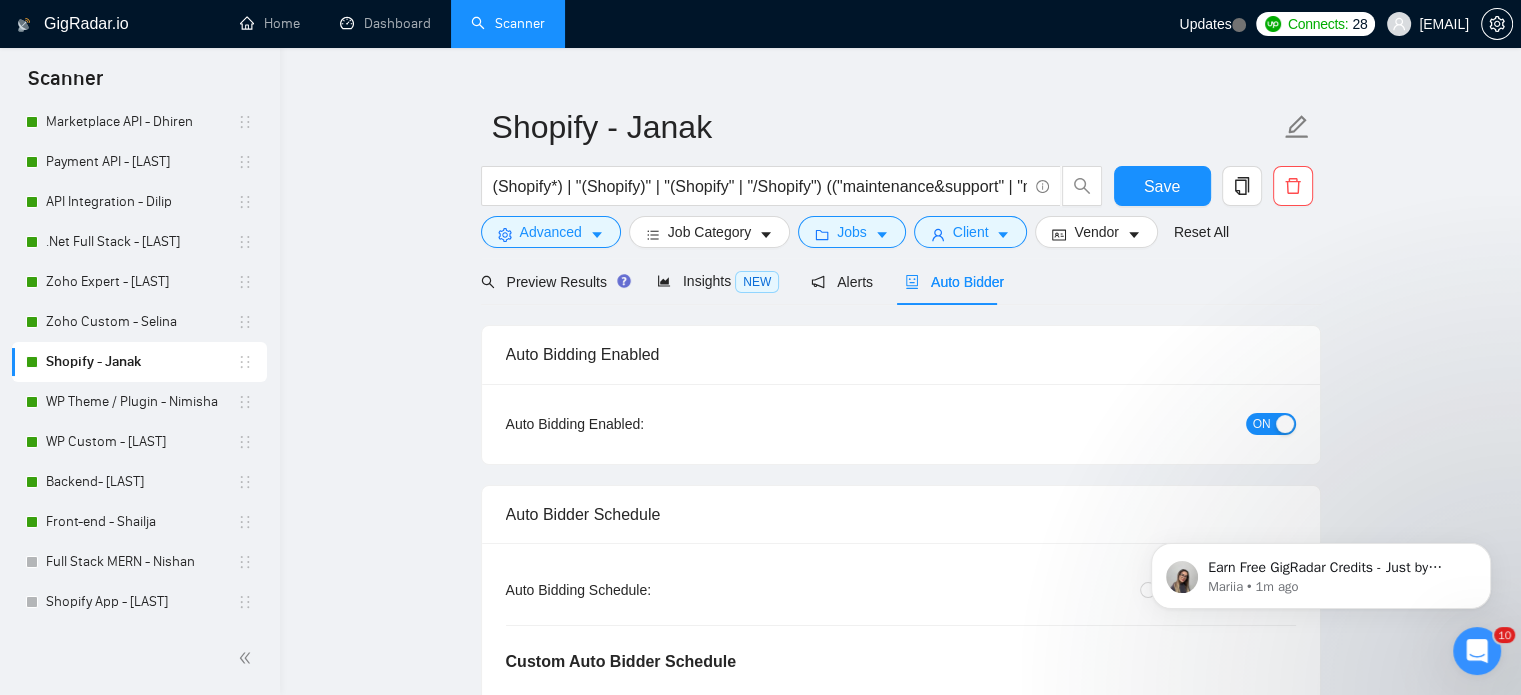 type 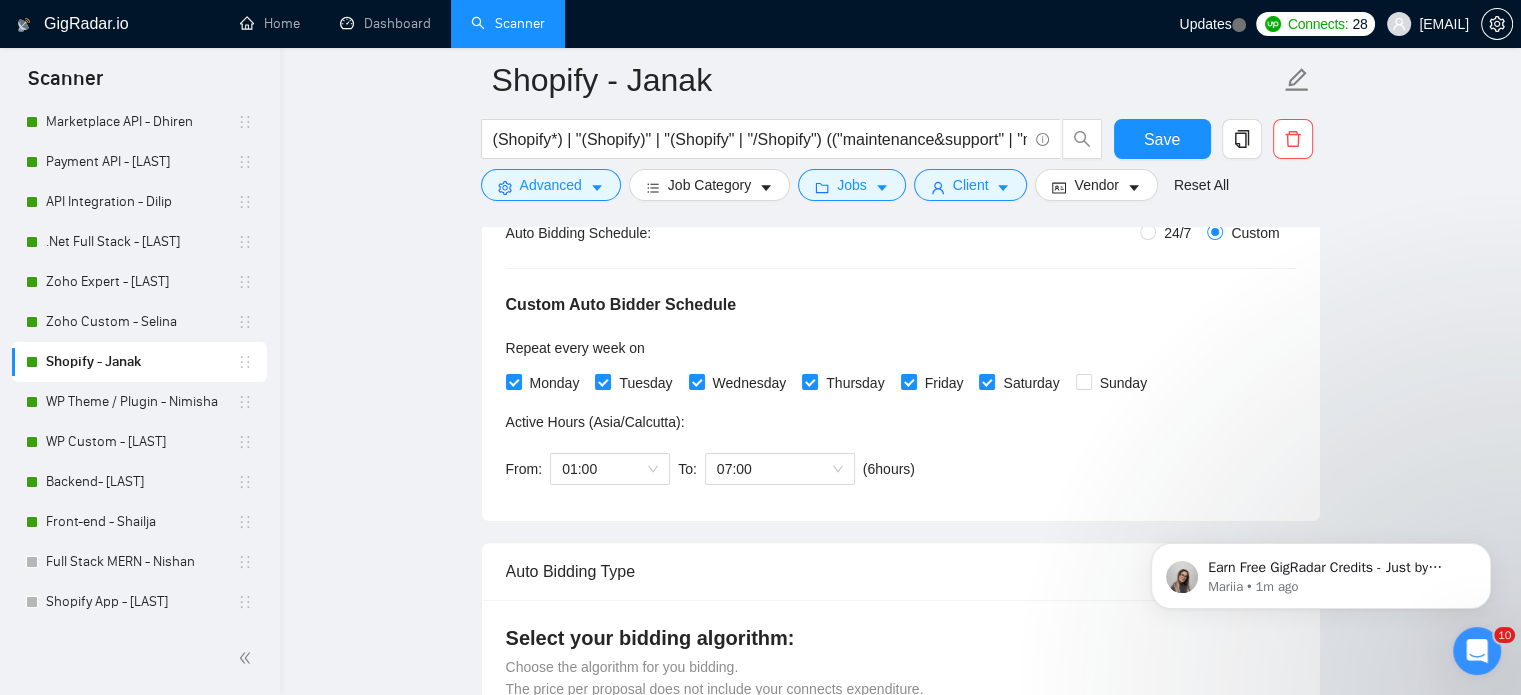 scroll, scrollTop: 335, scrollLeft: 0, axis: vertical 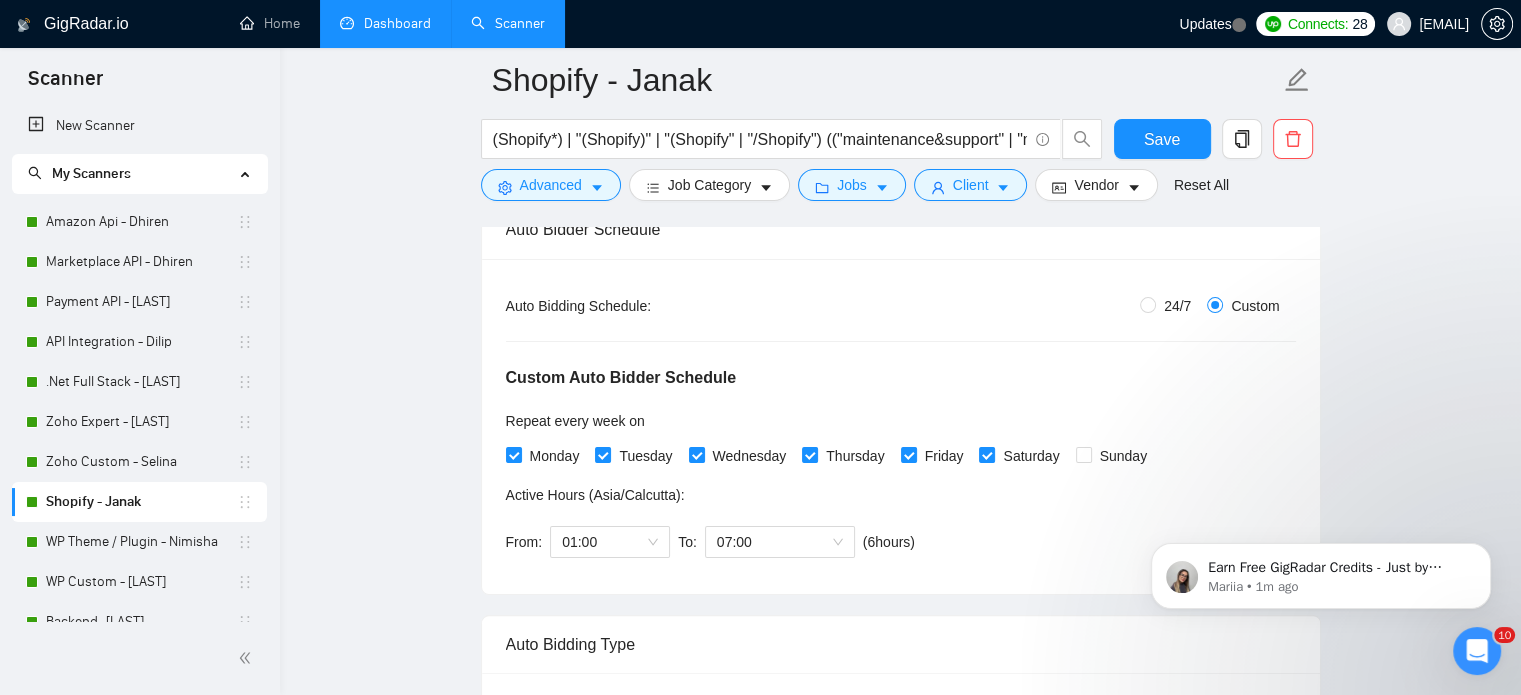 click on "Dashboard" at bounding box center (385, 23) 